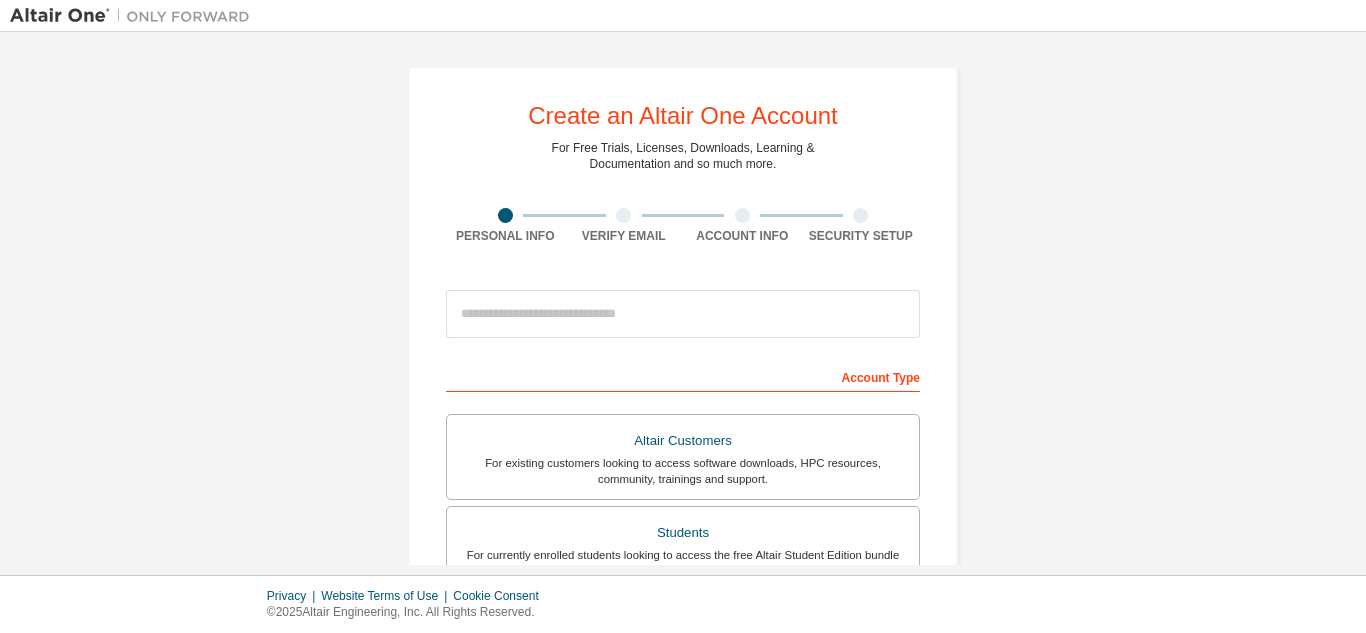 scroll, scrollTop: 0, scrollLeft: 0, axis: both 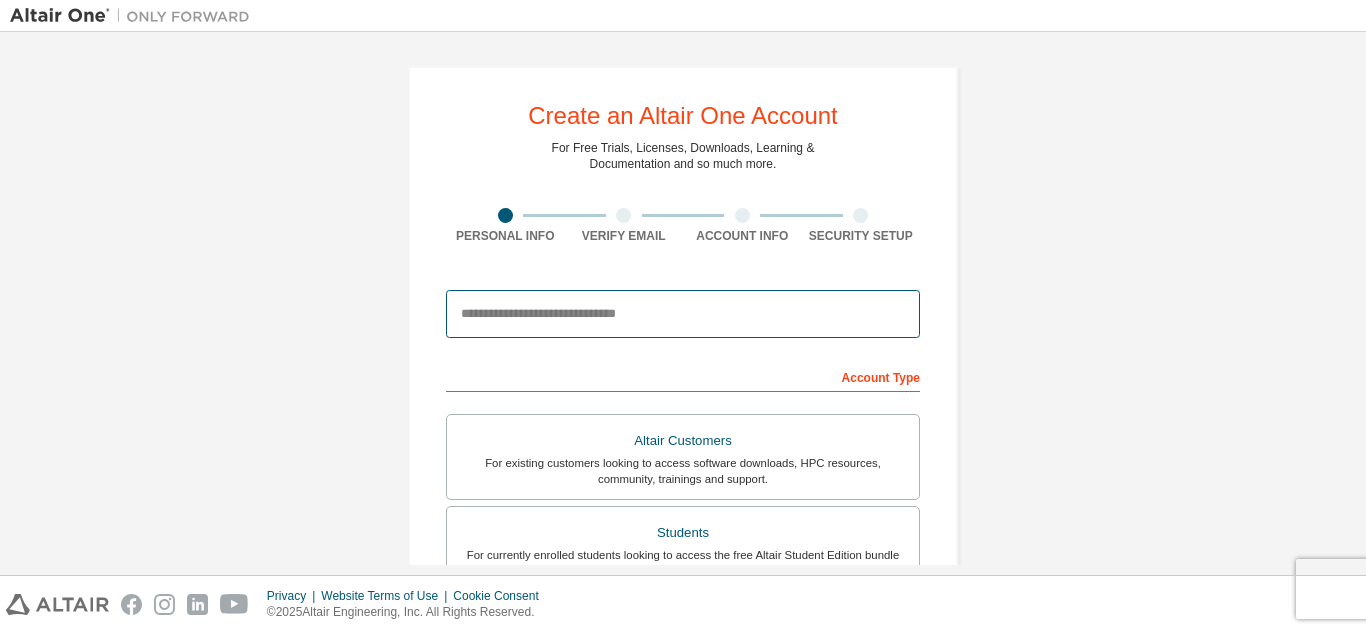 click at bounding box center [683, 314] 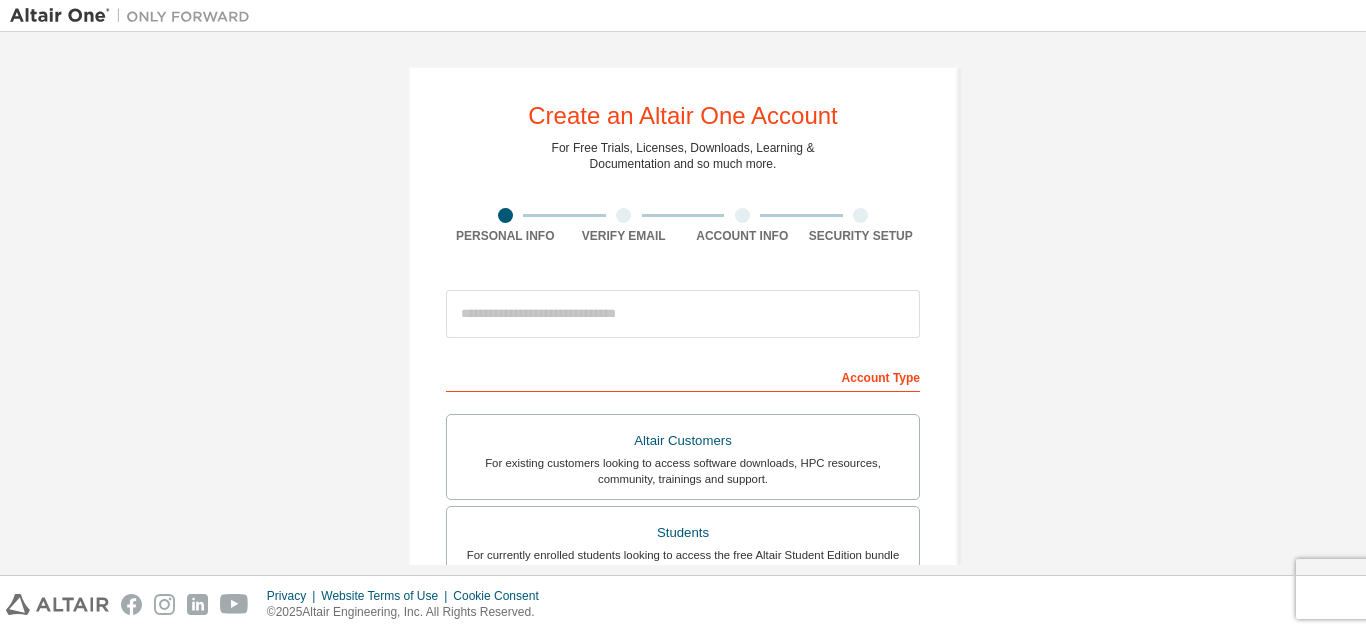 click on "Create an Altair One Account For Free Trials, Licenses, Downloads, Learning &  Documentation and so much more. Personal Info Verify Email Account Info Security Setup This is a federated email. No need to register a new account. You should be able to  login  by using your company's SSO credentials. Email already exists. Please try to  login  instead. Account Type Altair Customers For existing customers looking to access software downloads, HPC resources, community, trainings and support. Students For currently enrolled students looking to access the free Altair Student Edition bundle and all other student resources. Faculty For faculty & administrators of academic institutions administering students and accessing software for academic purposes. Everyone else For individuals, businesses and everyone else looking to try Altair software and explore our product offerings. Your Profile First Name Last Name Job Title Please provide State/Province to help us route sales and support resources to you more efficiently." at bounding box center [683, 571] 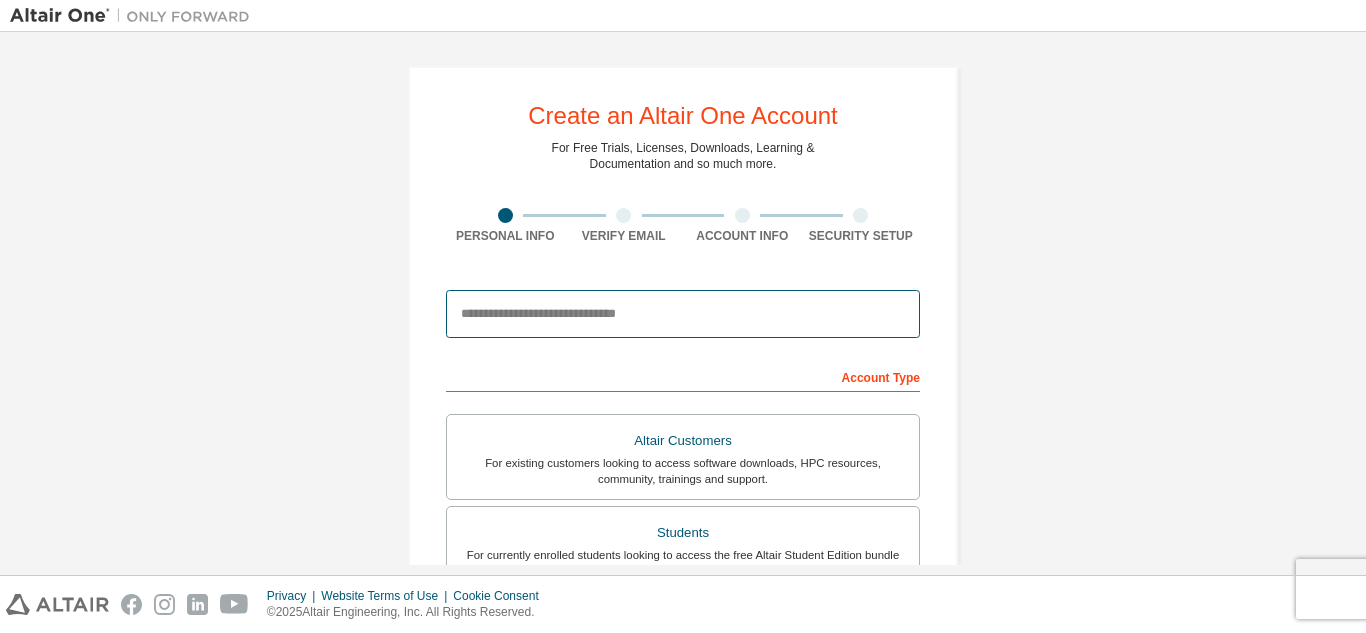 click at bounding box center (683, 314) 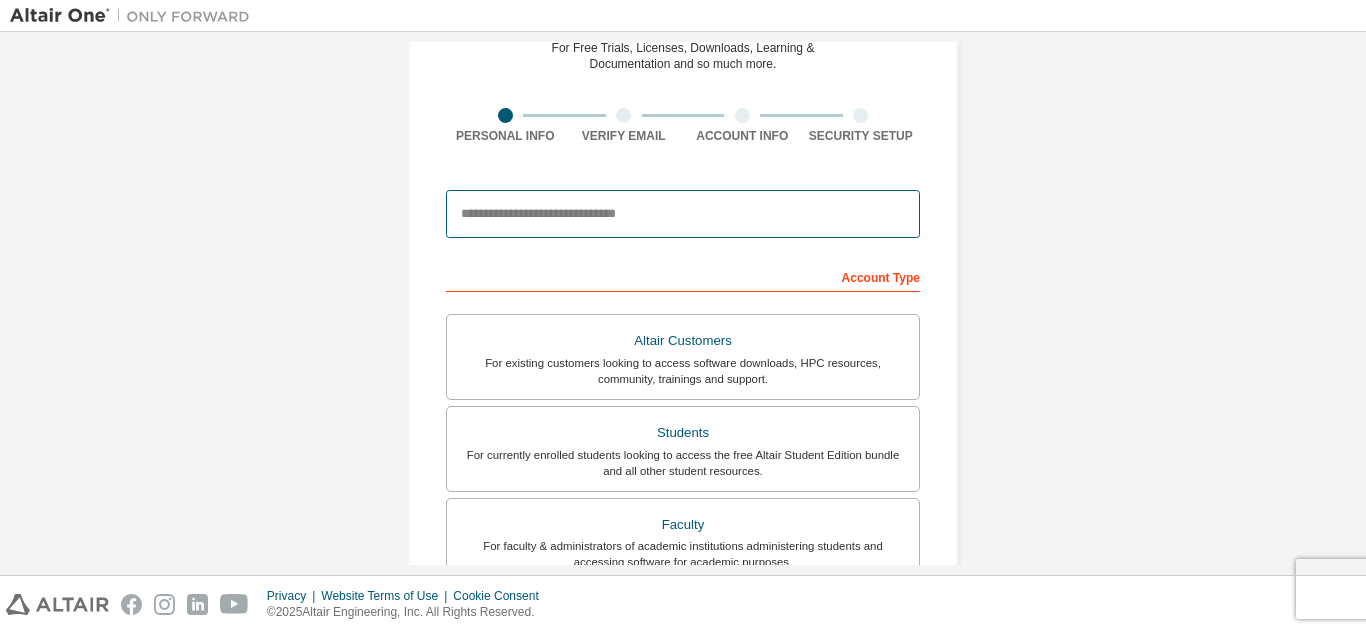 scroll, scrollTop: 300, scrollLeft: 0, axis: vertical 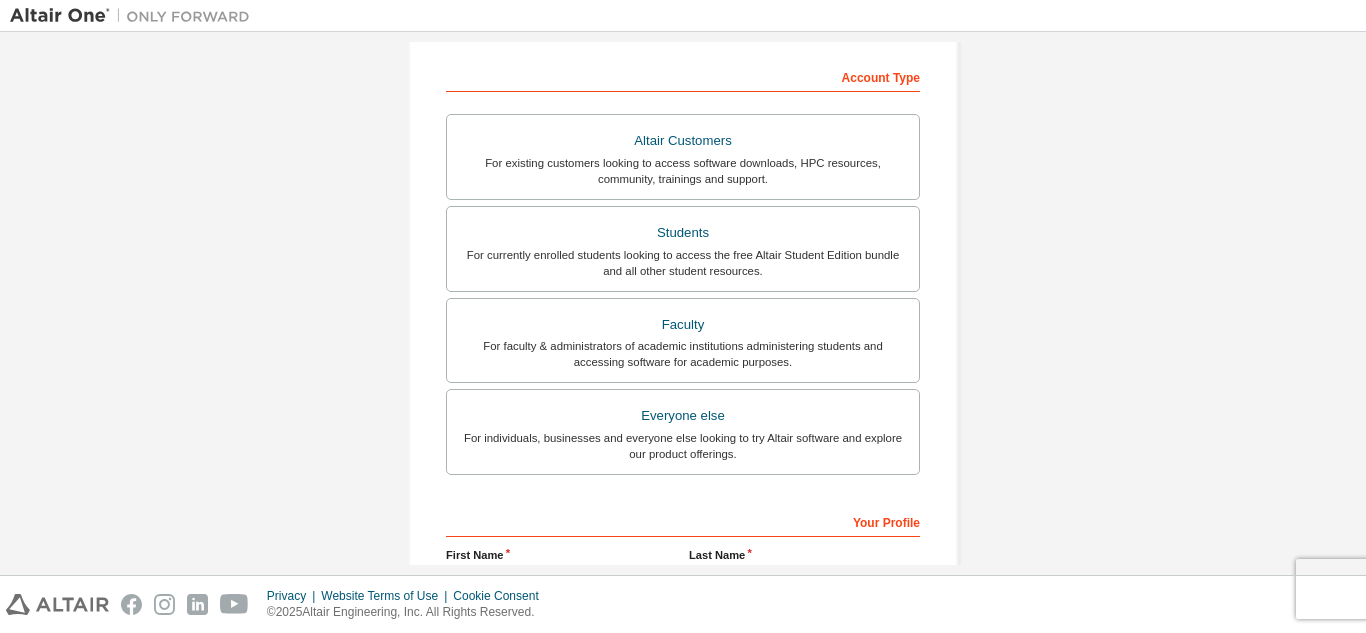 click on "Create an Altair One Account For Free Trials, Licenses, Downloads, Learning &  Documentation and so much more. Personal Info Verify Email Account Info Security Setup This is a federated email. No need to register a new account. You should be able to  login  by using your company's SSO credentials. Email already exists. Please try to  login  instead. Account Type Altair Customers For existing customers looking to access software downloads, HPC resources, community, trainings and support. Students For currently enrolled students looking to access the free Altair Student Edition bundle and all other student resources. Faculty For faculty & administrators of academic institutions administering students and accessing software for academic purposes. Everyone else For individuals, businesses and everyone else looking to try Altair software and explore our product offerings. Your Profile First Name Last Name Job Title Please provide State/Province to help us route sales and support resources to you more efficiently." at bounding box center (683, 271) 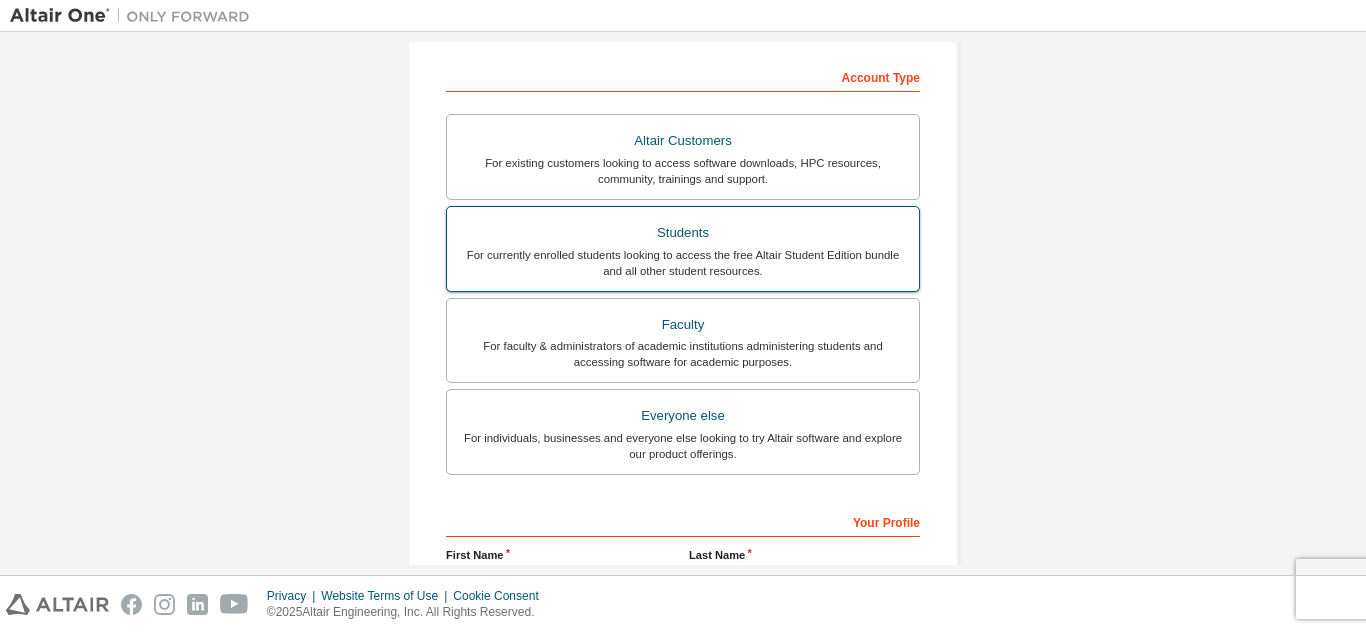 click on "For currently enrolled students looking to access the free Altair Student Edition bundle and all other student resources." at bounding box center [683, 263] 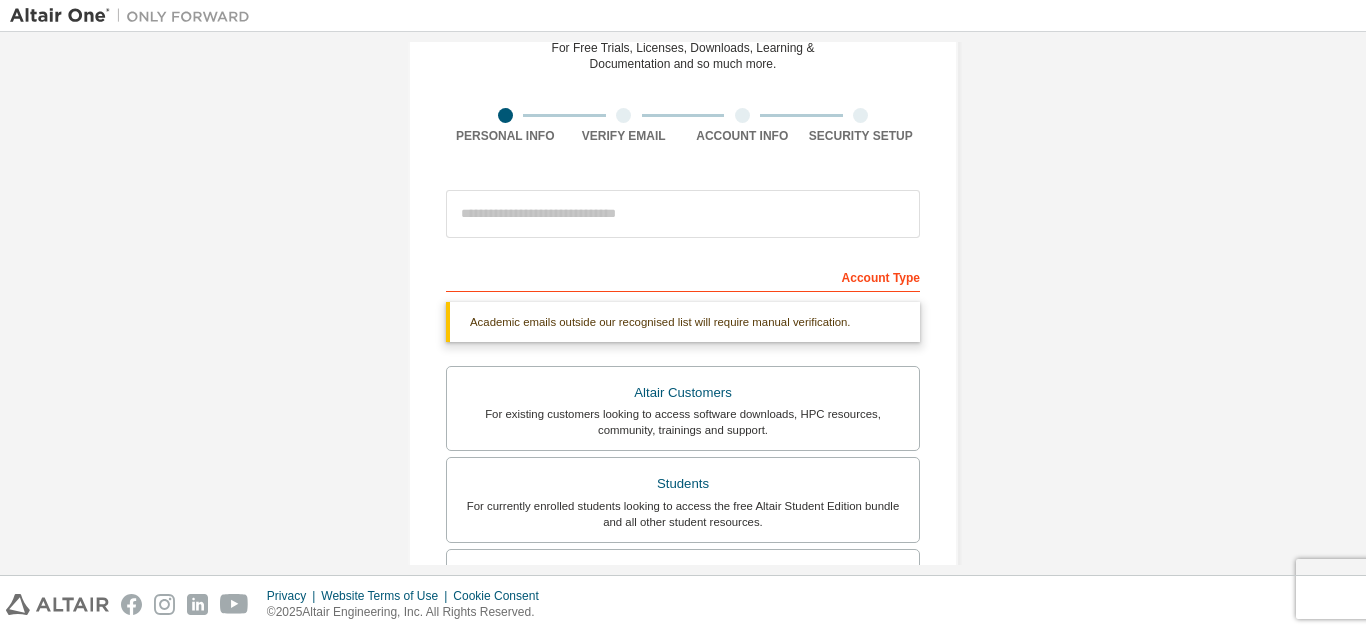 scroll, scrollTop: 0, scrollLeft: 0, axis: both 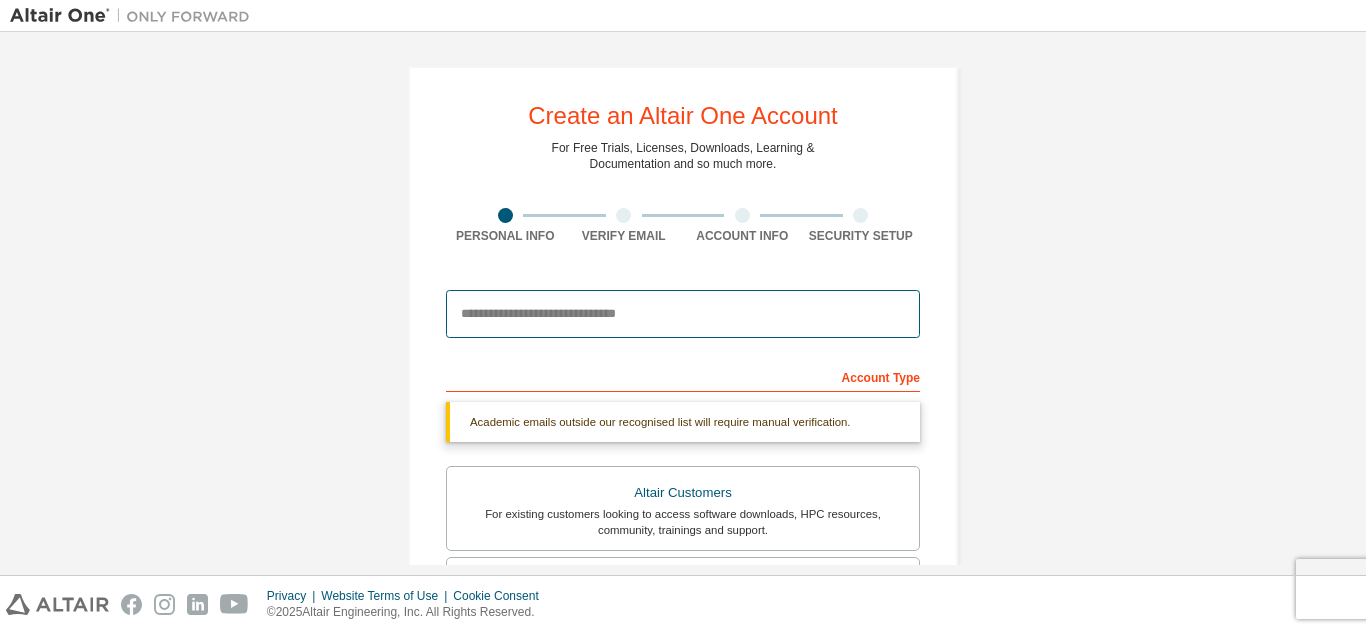 click at bounding box center [683, 314] 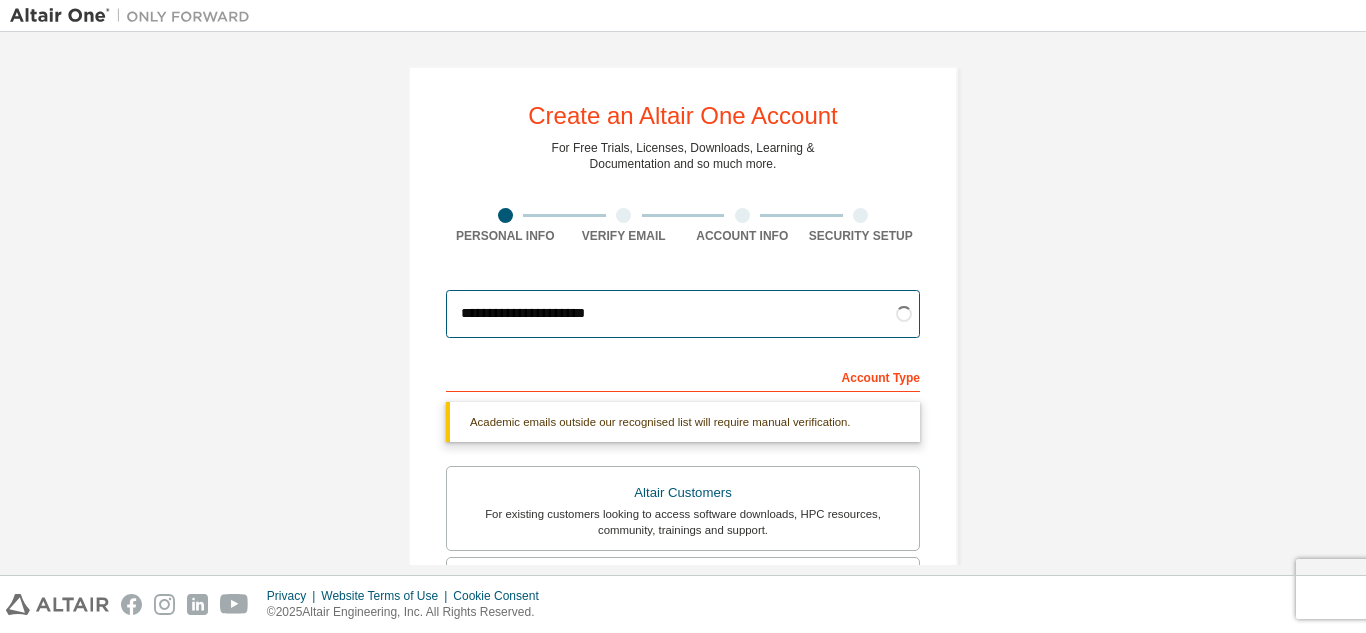 type on "**********" 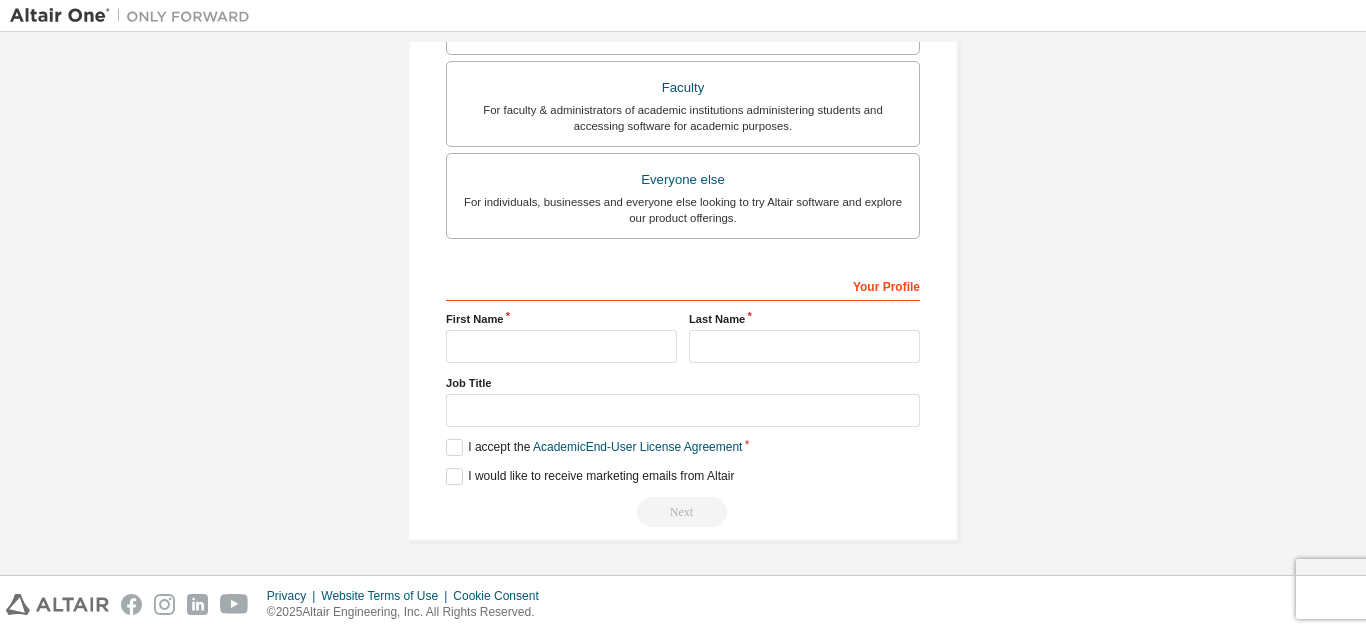 scroll, scrollTop: 0, scrollLeft: 0, axis: both 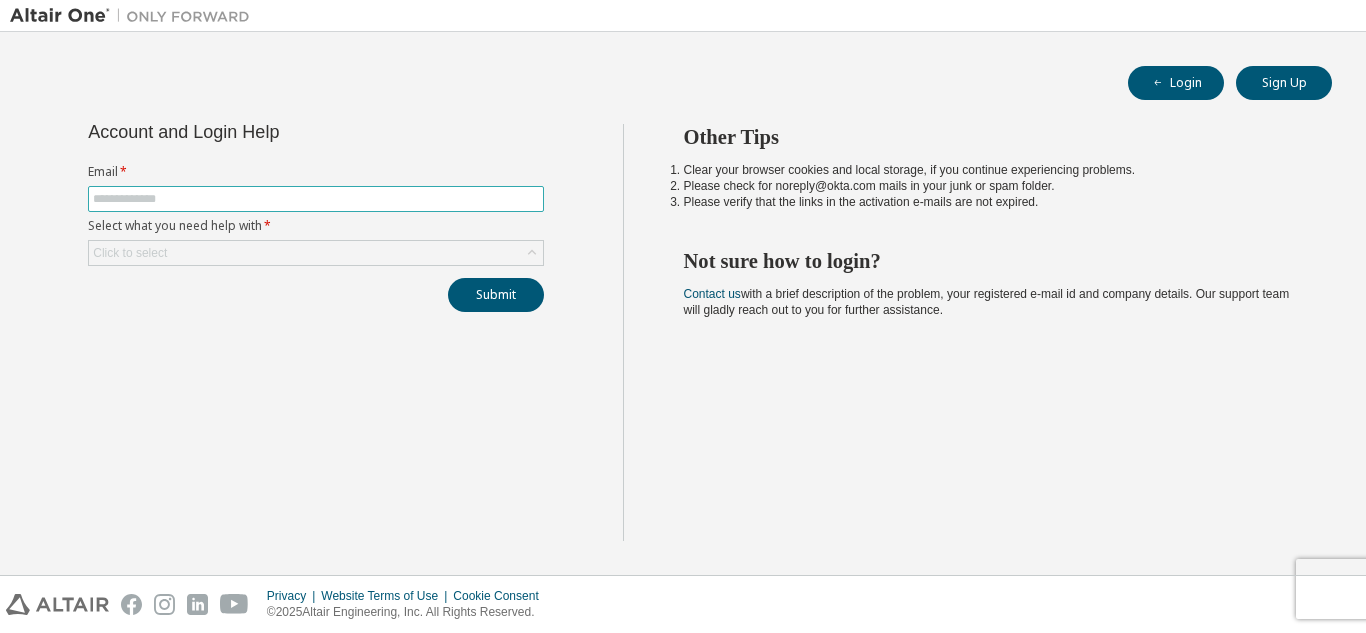 click at bounding box center [316, 199] 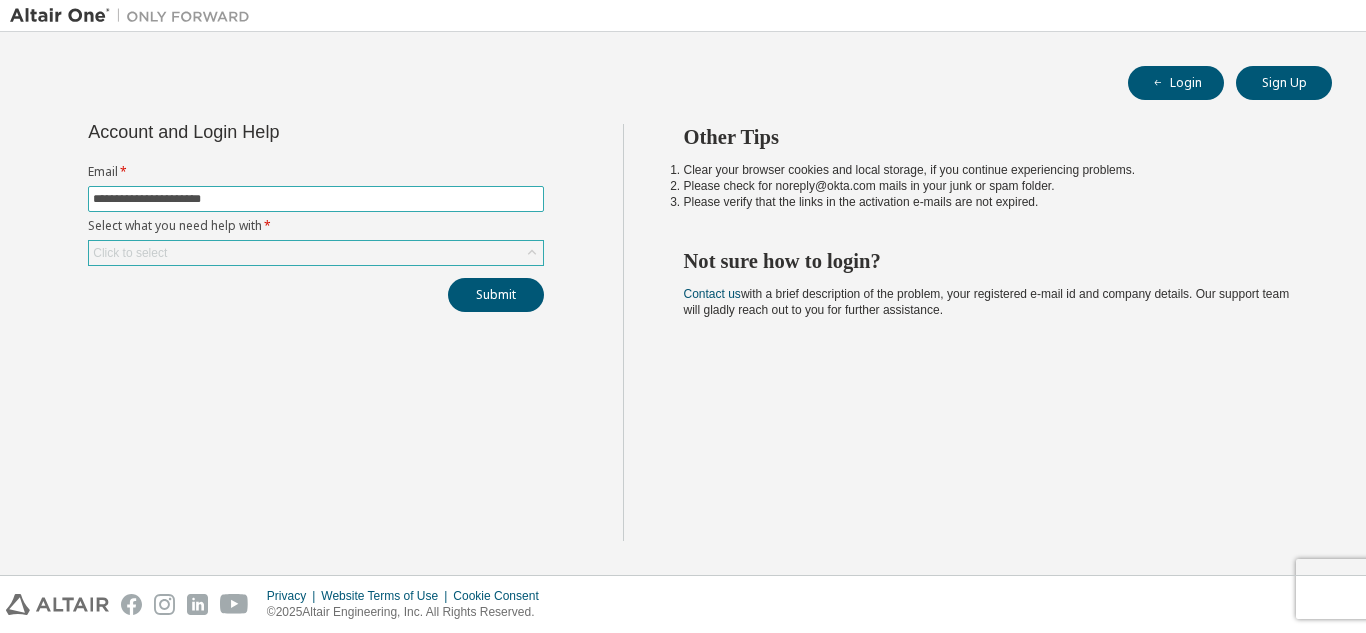 type on "**********" 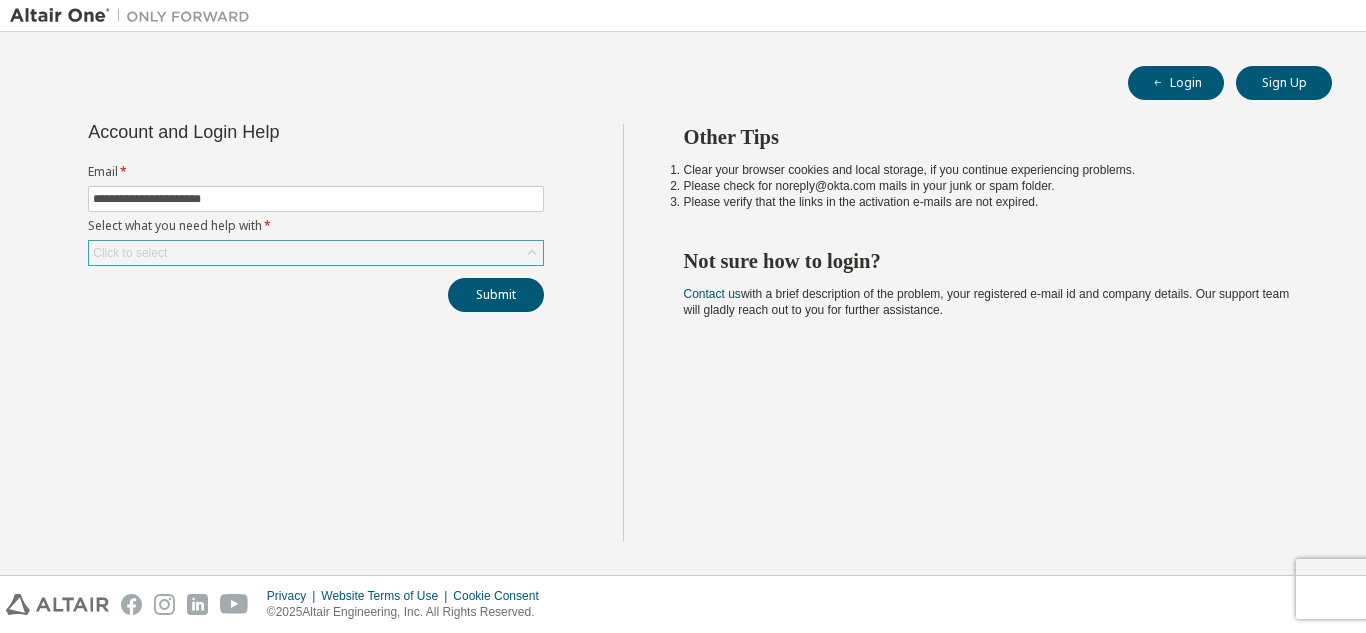 click on "Click to select" at bounding box center [316, 253] 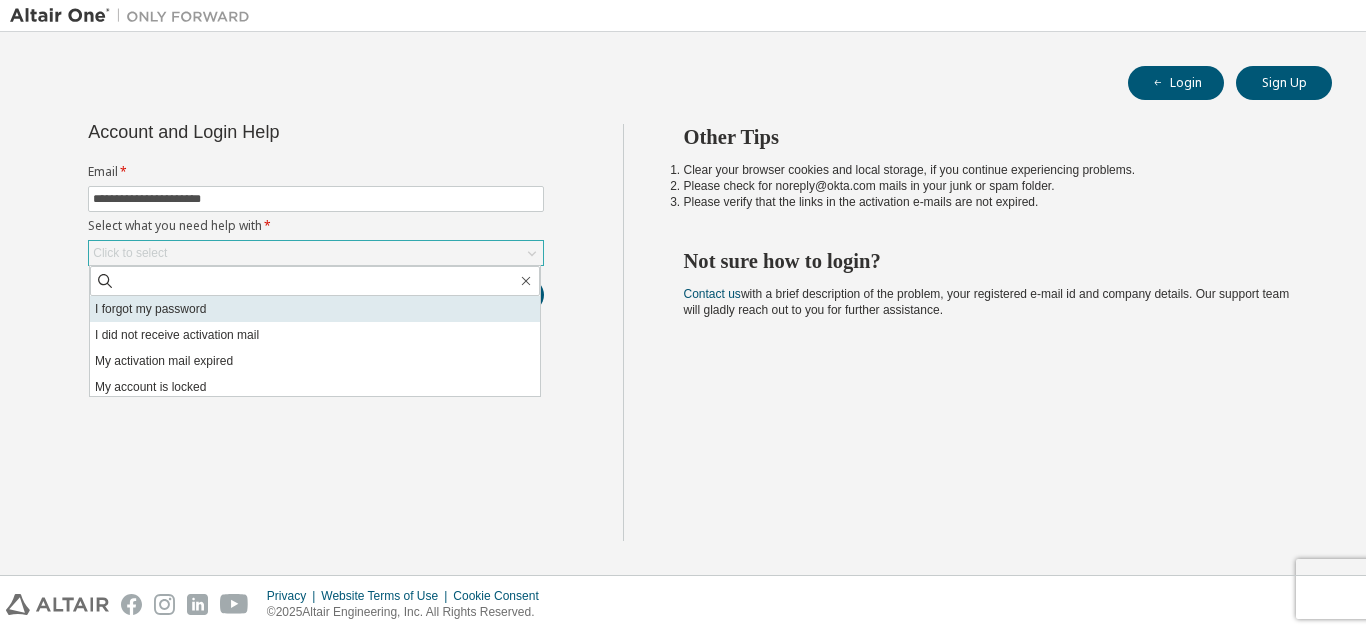 click on "I forgot my password" at bounding box center (315, 309) 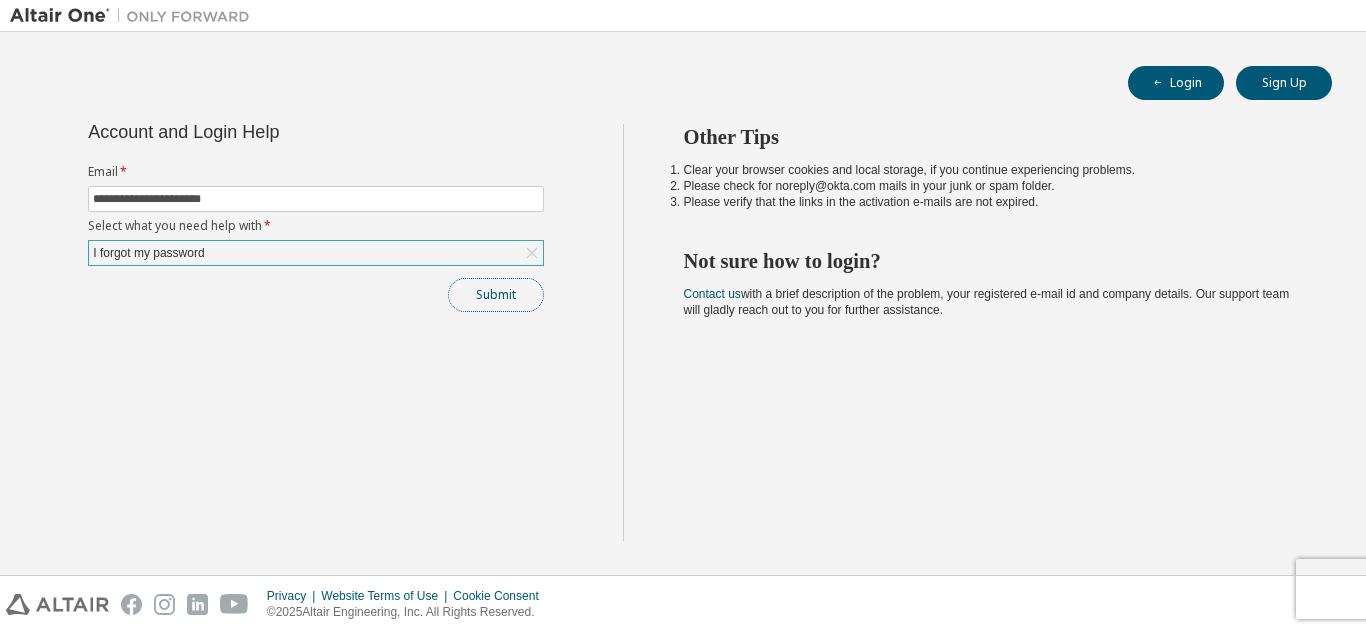 click on "Submit" at bounding box center (496, 295) 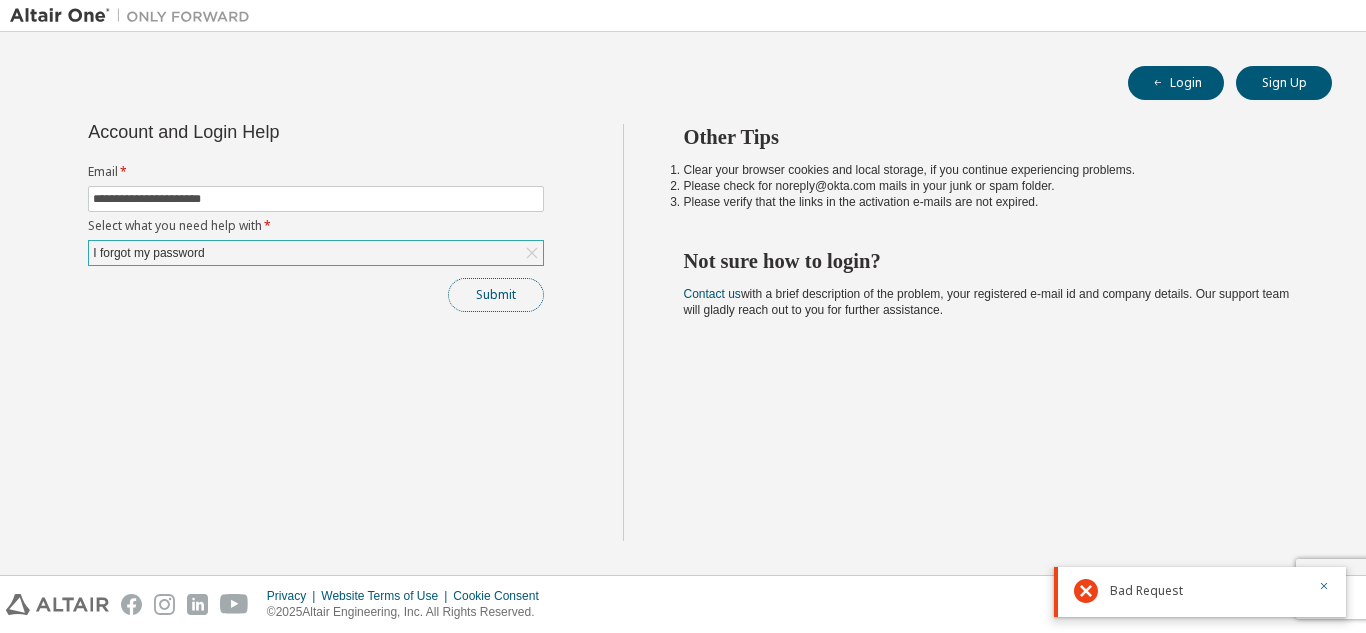 click on "Submit" at bounding box center [496, 295] 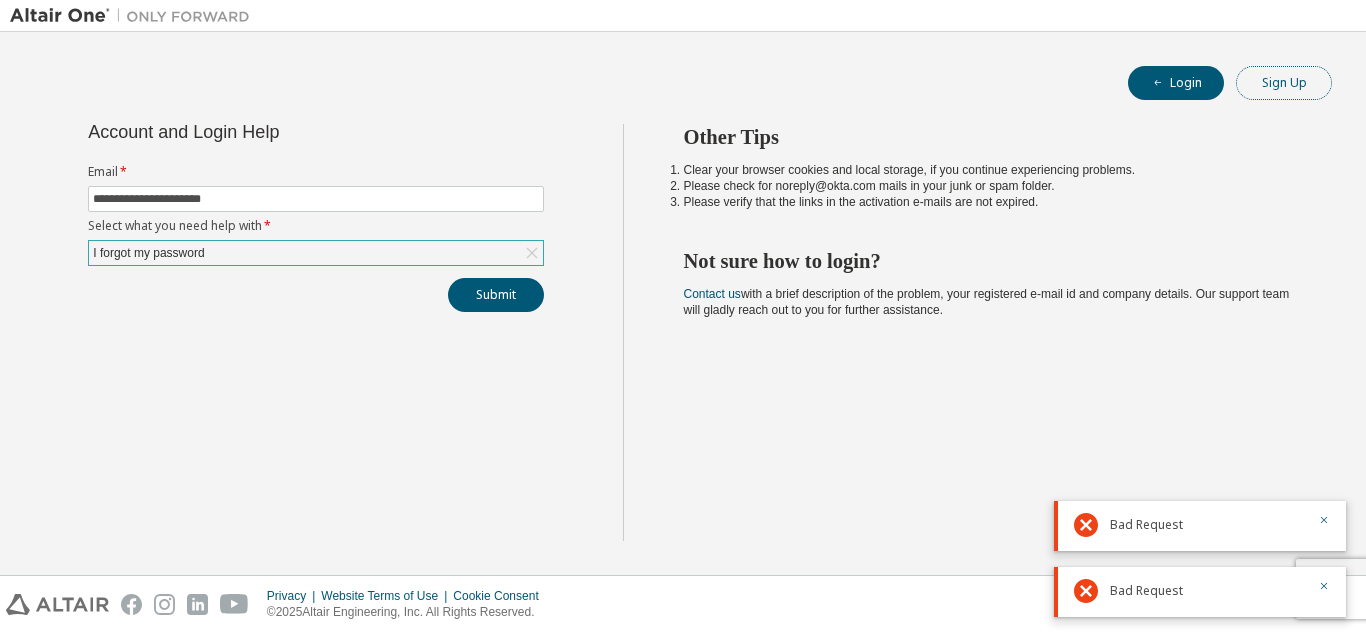 click on "Sign Up" at bounding box center (1284, 83) 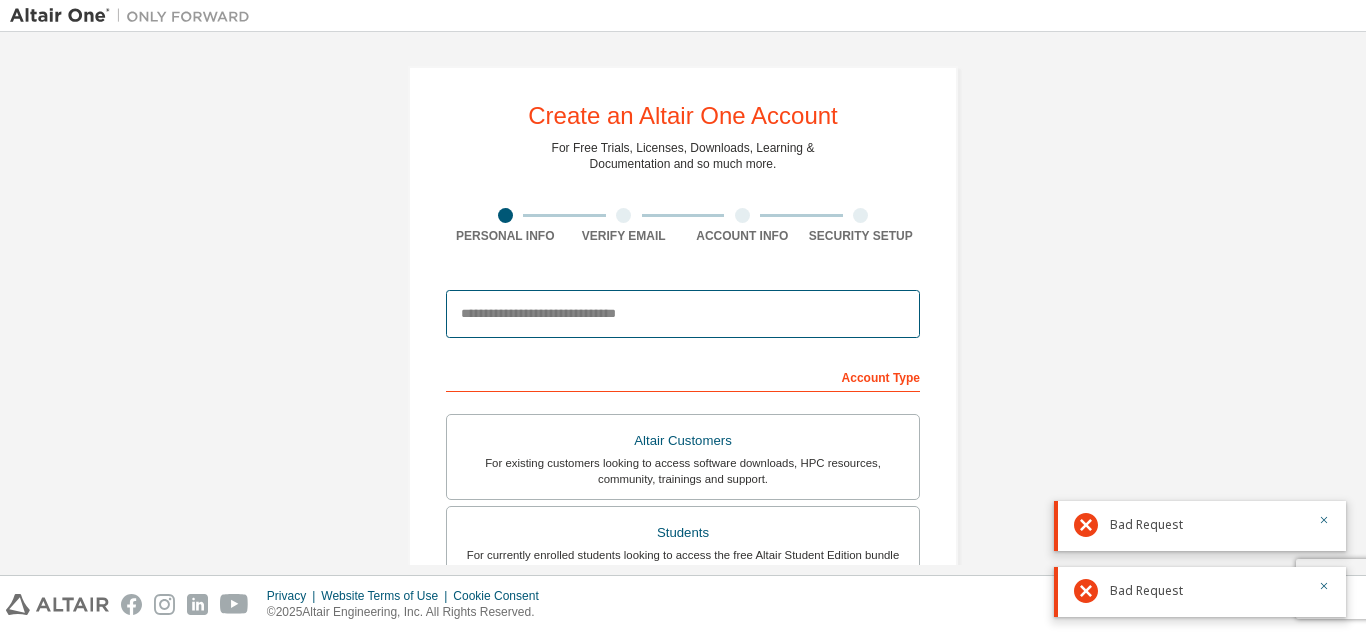 click at bounding box center (683, 314) 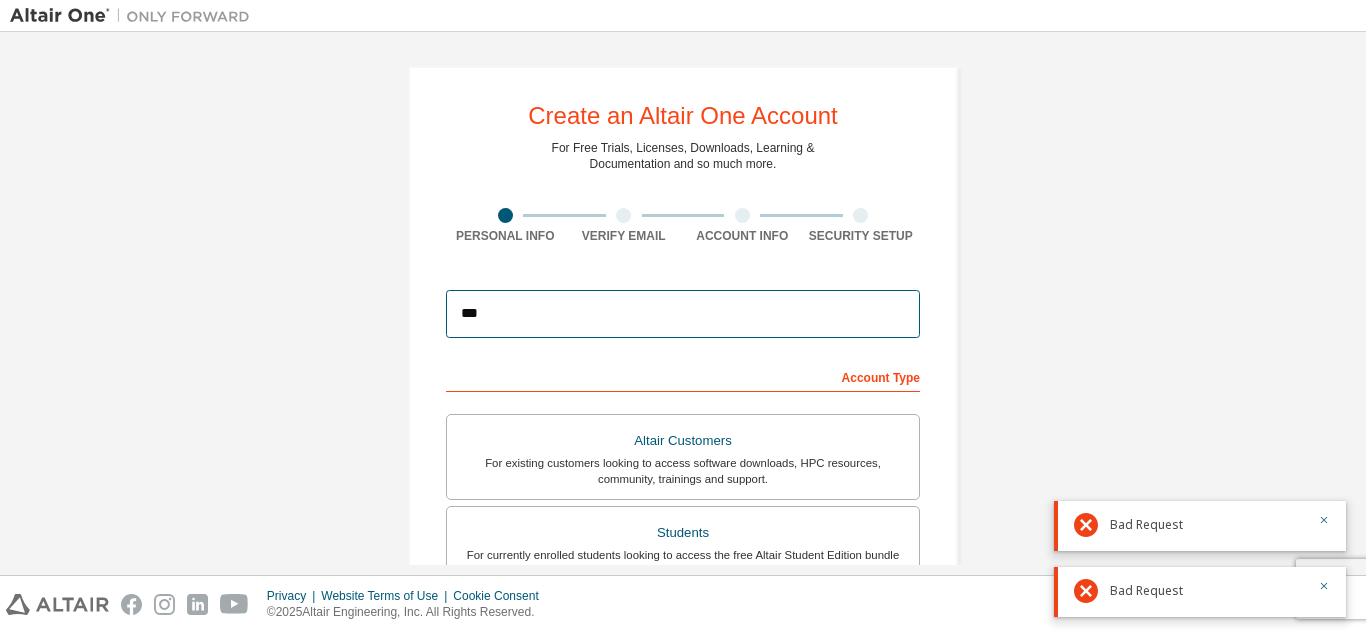 type on "**********" 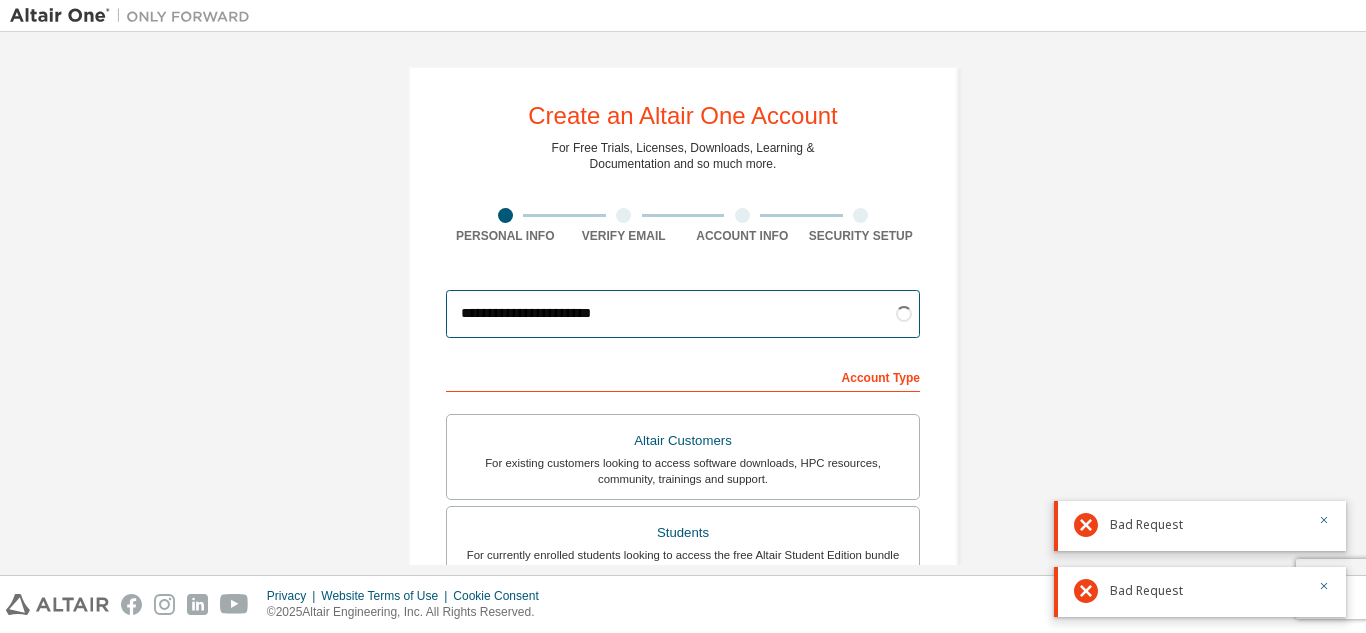 scroll, scrollTop: 300, scrollLeft: 0, axis: vertical 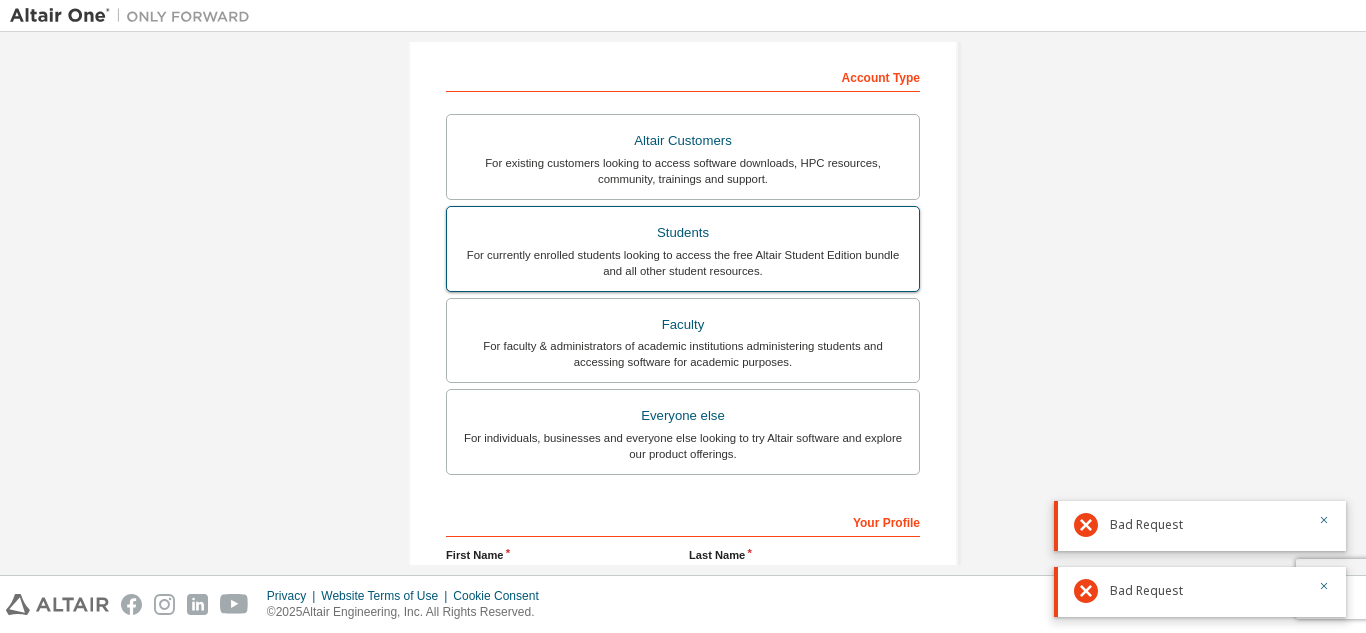 click on "For currently enrolled students looking to access the free Altair Student Edition bundle and all other student resources." at bounding box center (683, 263) 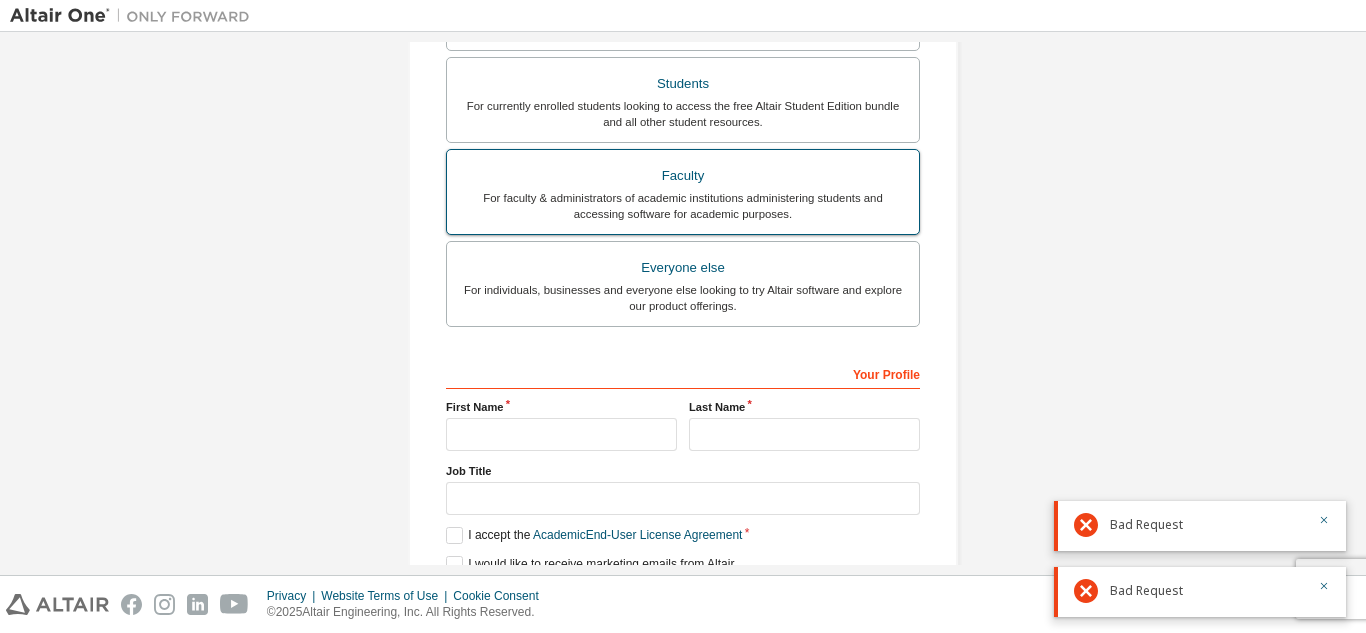 scroll, scrollTop: 200, scrollLeft: 0, axis: vertical 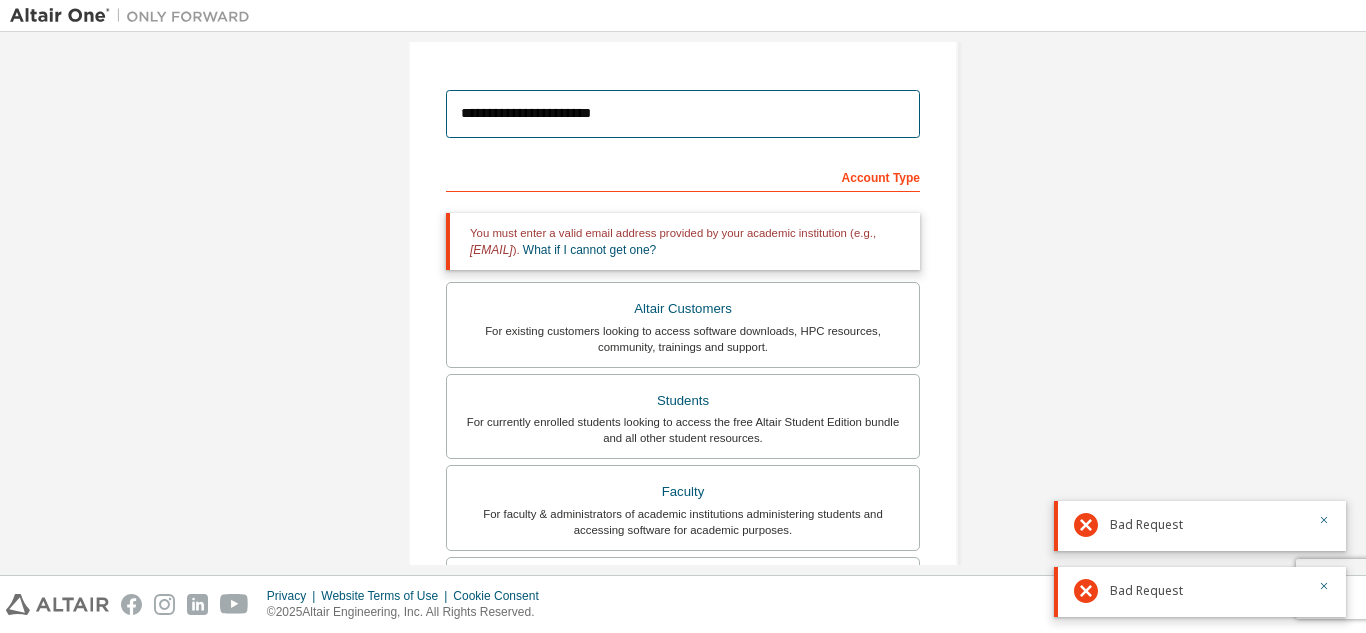 drag, startPoint x: 669, startPoint y: 122, endPoint x: 384, endPoint y: 115, distance: 285.08594 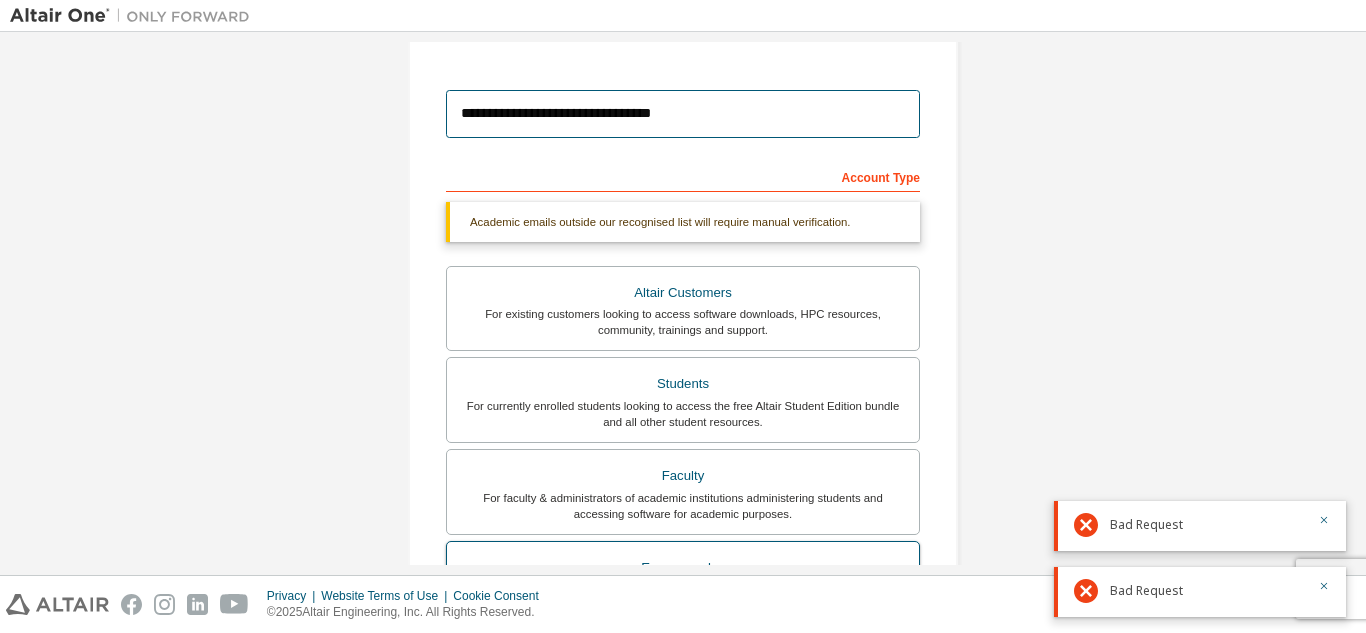 scroll, scrollTop: 588, scrollLeft: 0, axis: vertical 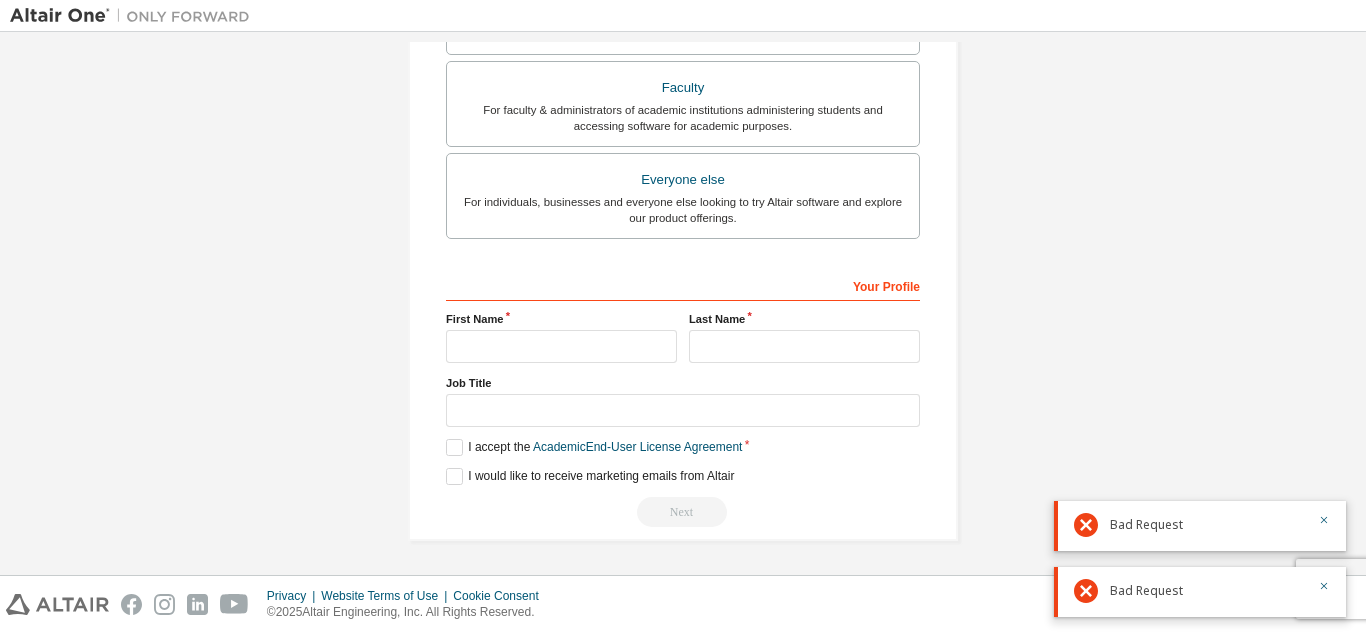 type on "**********" 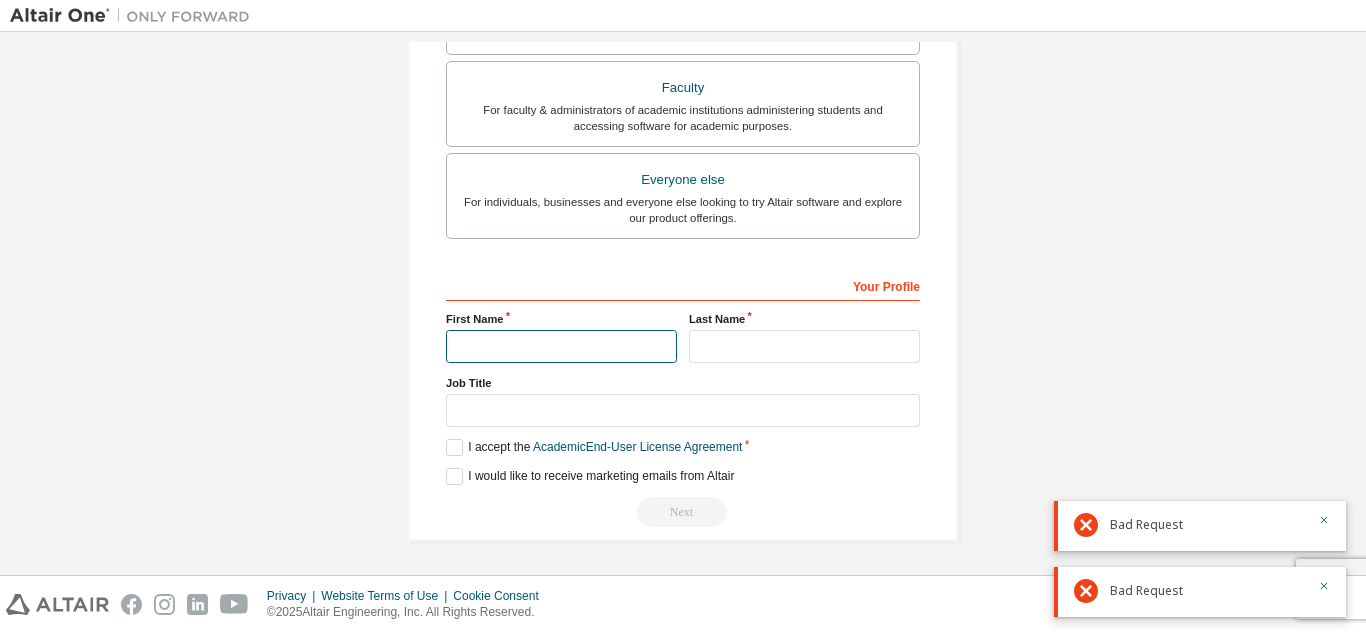 click at bounding box center [561, 346] 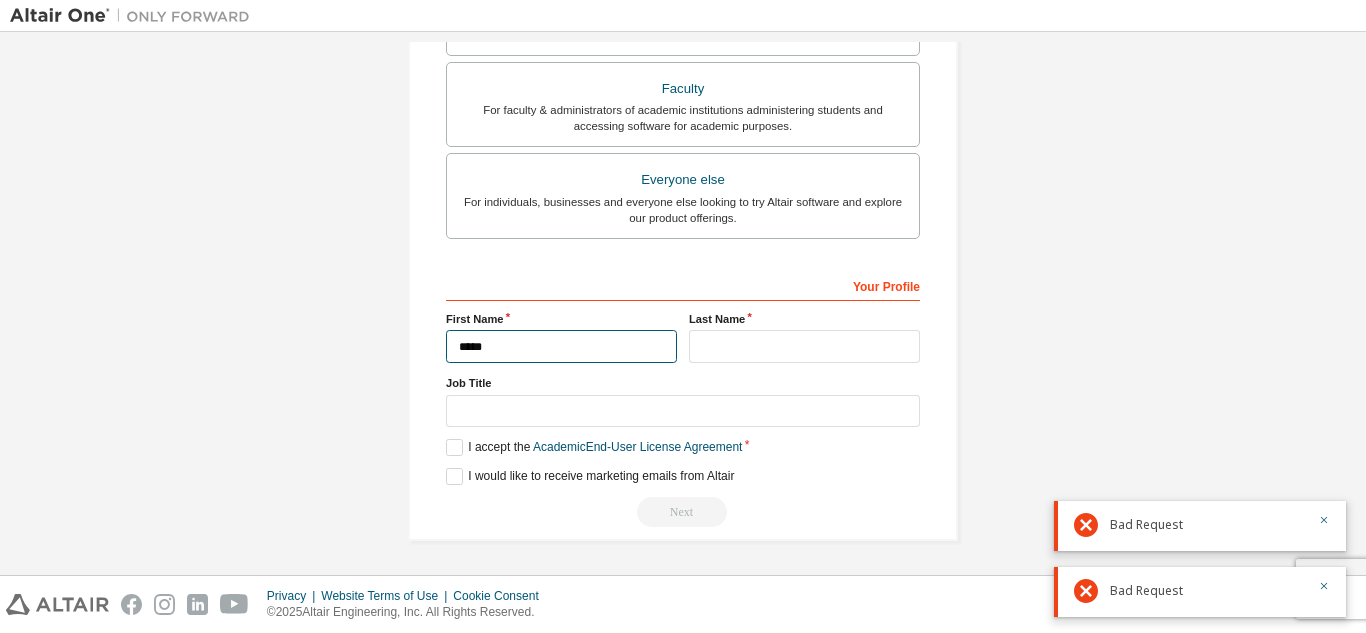 scroll, scrollTop: 536, scrollLeft: 0, axis: vertical 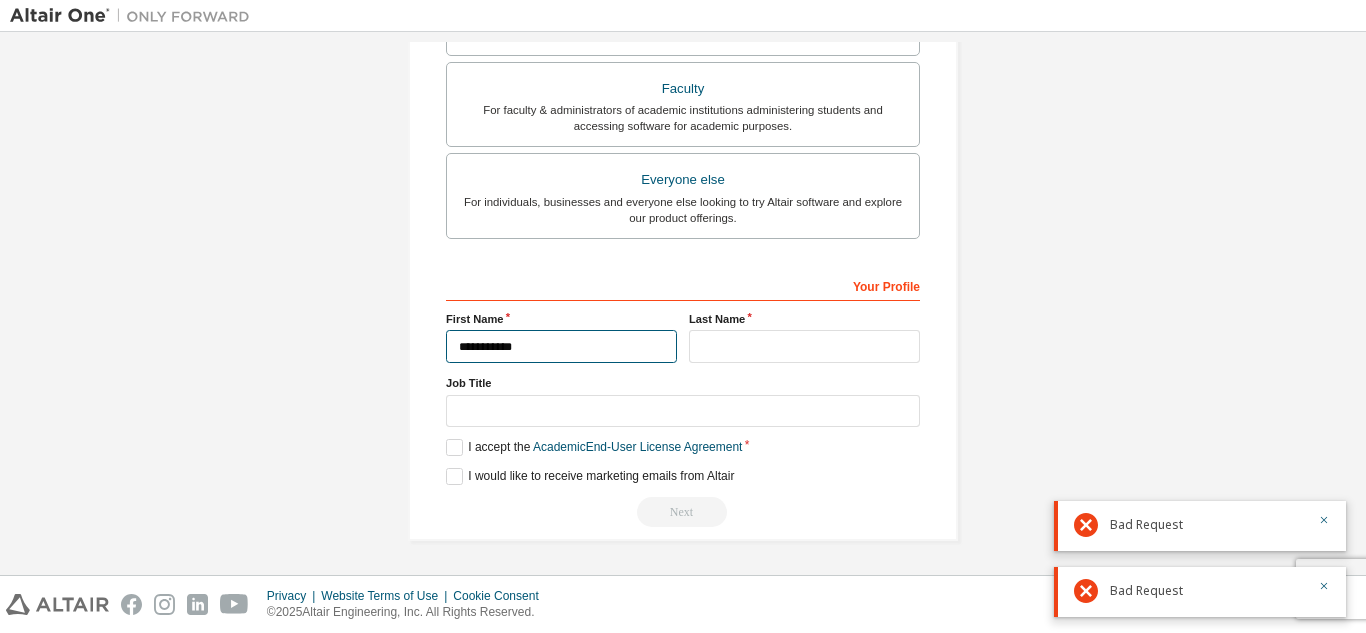 type on "**********" 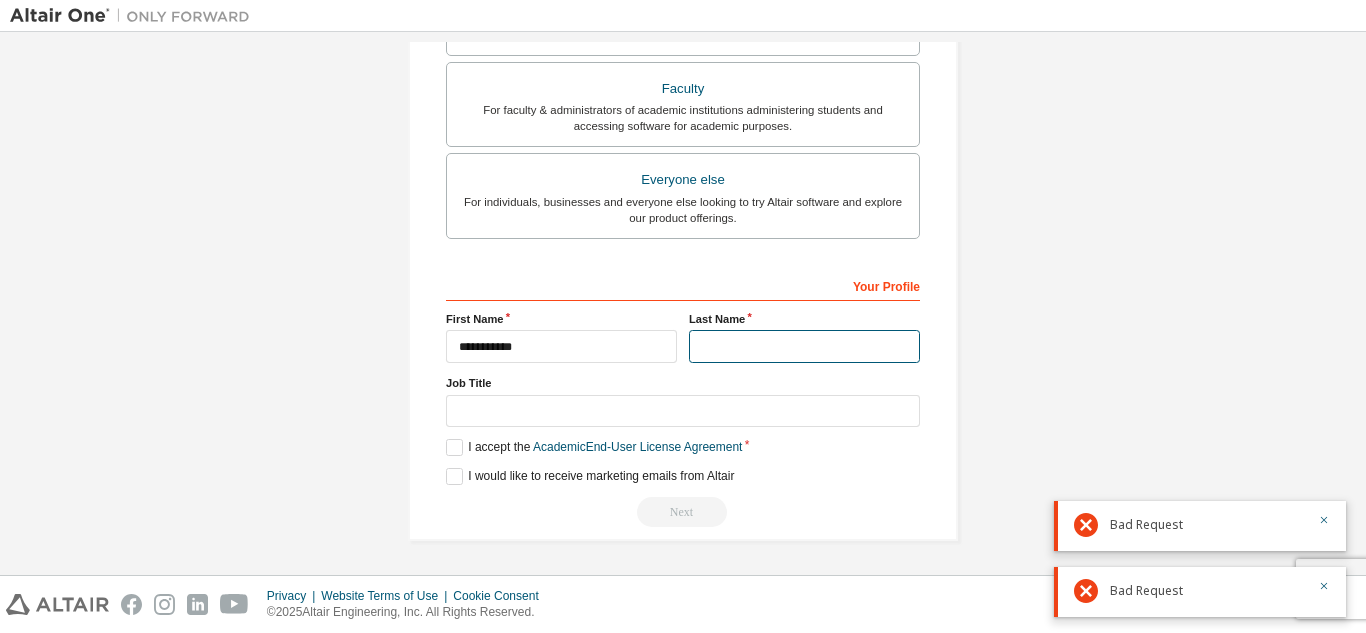 click at bounding box center [804, 346] 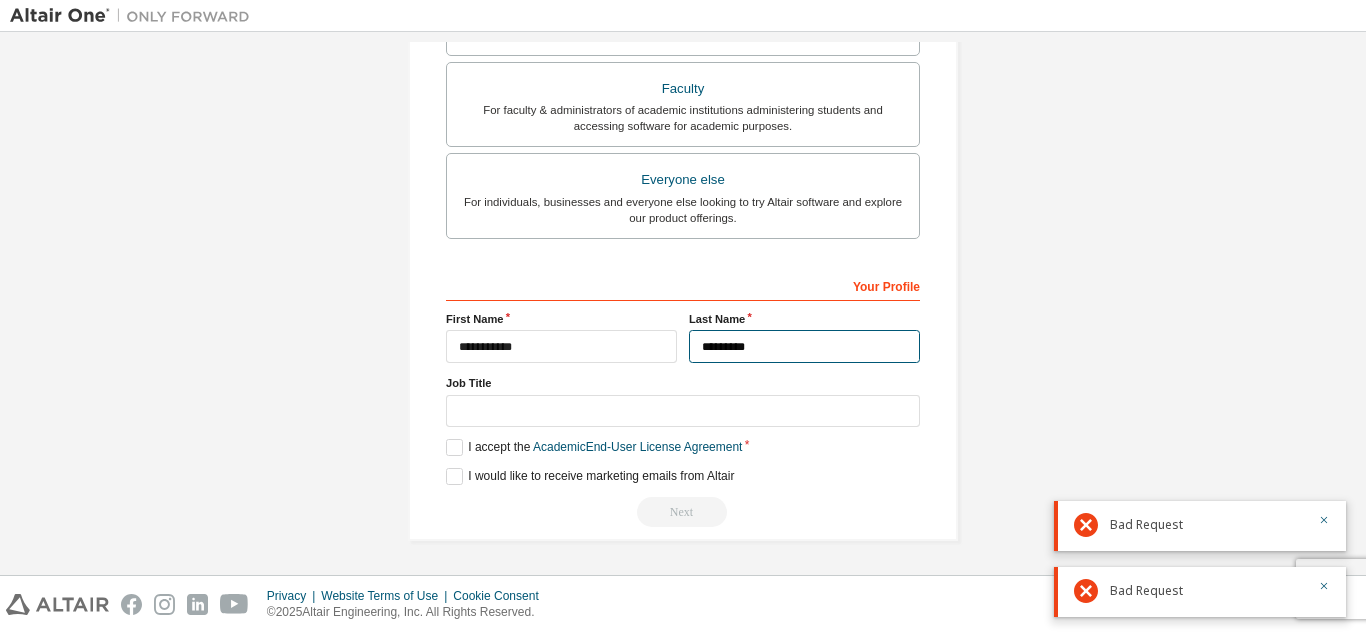 type on "*********" 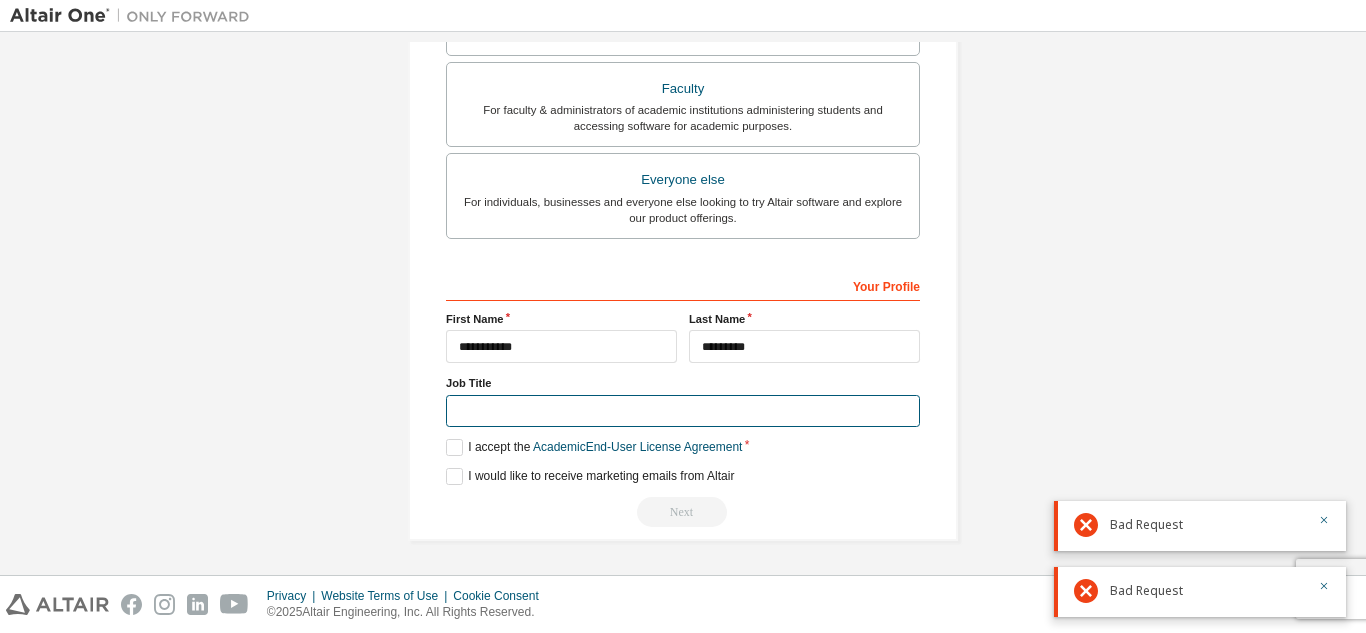 click at bounding box center [683, 411] 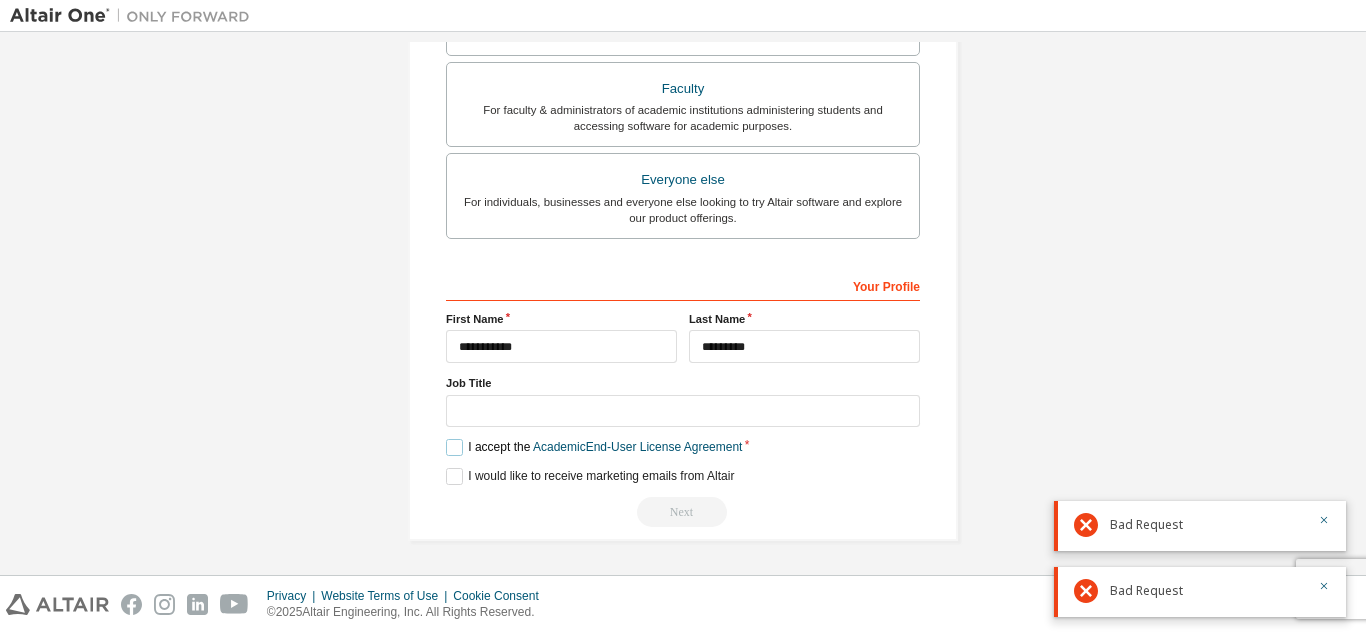 click on "I accept the   Academic   End-User License Agreement" at bounding box center [594, 447] 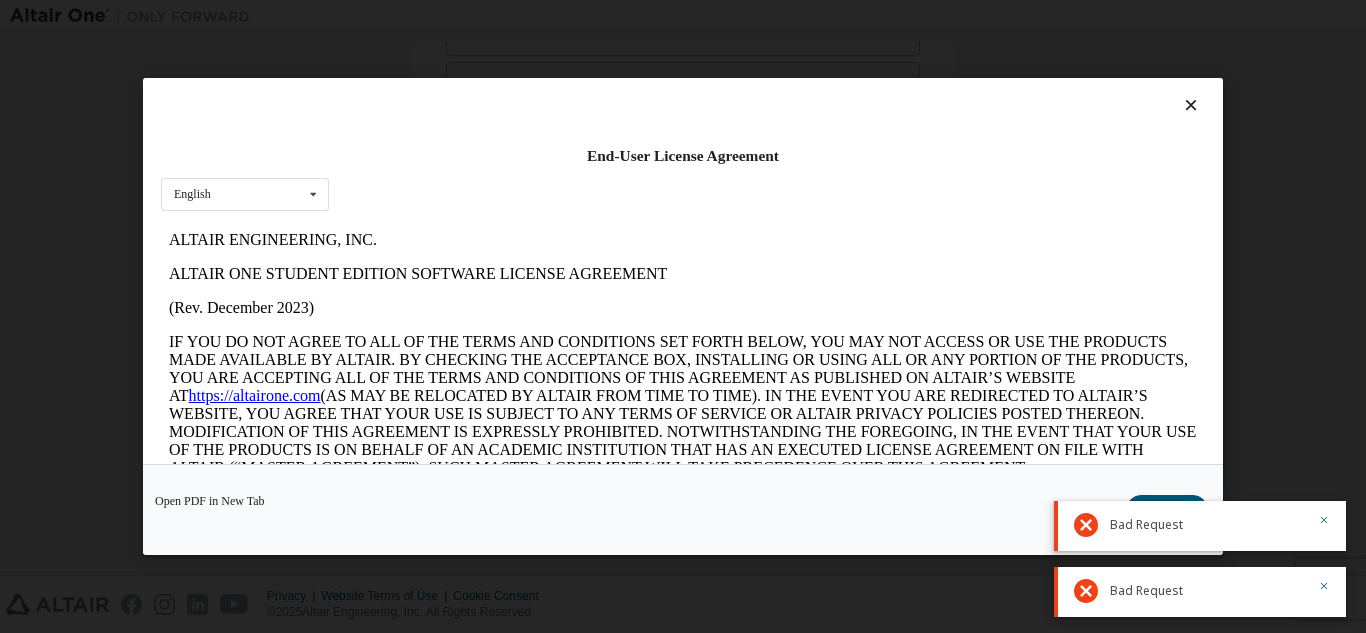 scroll, scrollTop: 0, scrollLeft: 0, axis: both 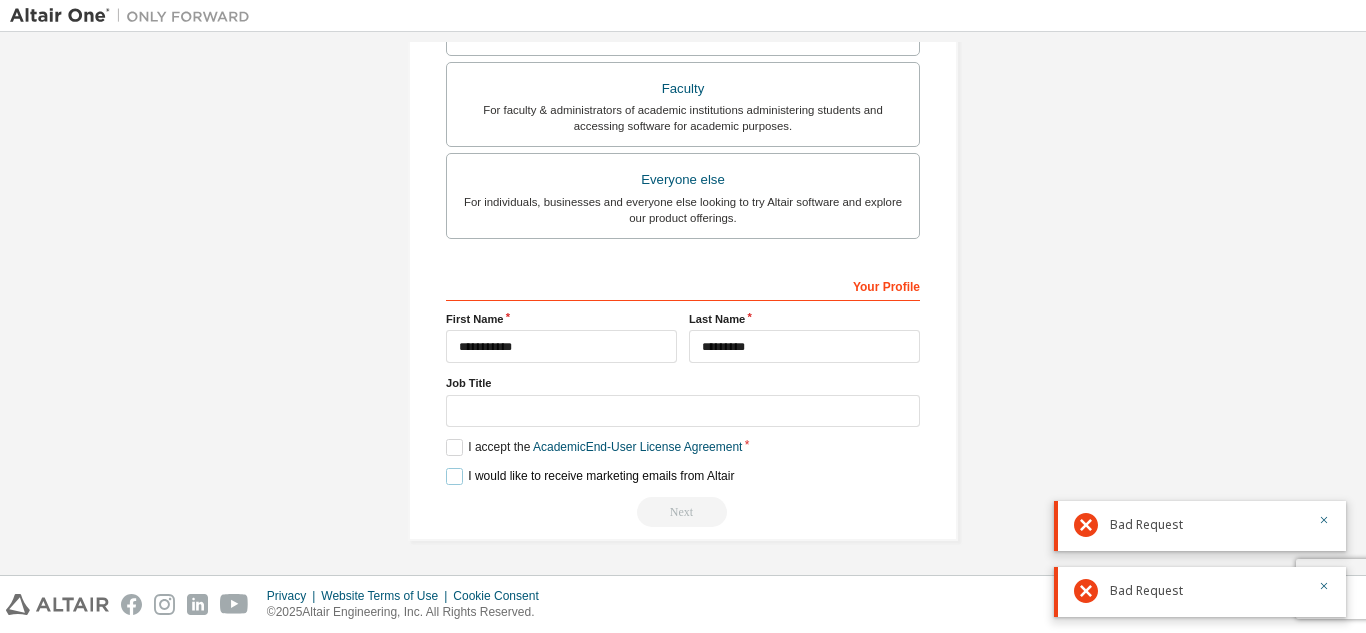 click on "I would like to receive marketing emails from Altair" at bounding box center (590, 476) 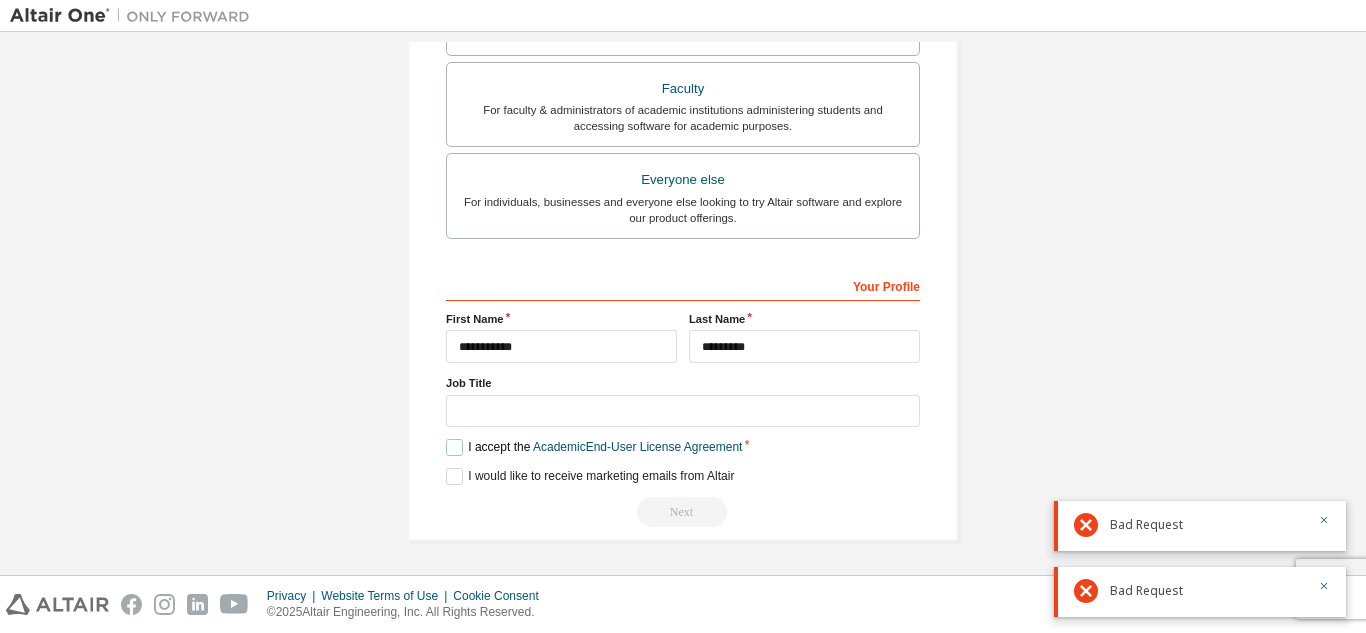 click on "I accept the   Academic   End-User License Agreement" at bounding box center (594, 447) 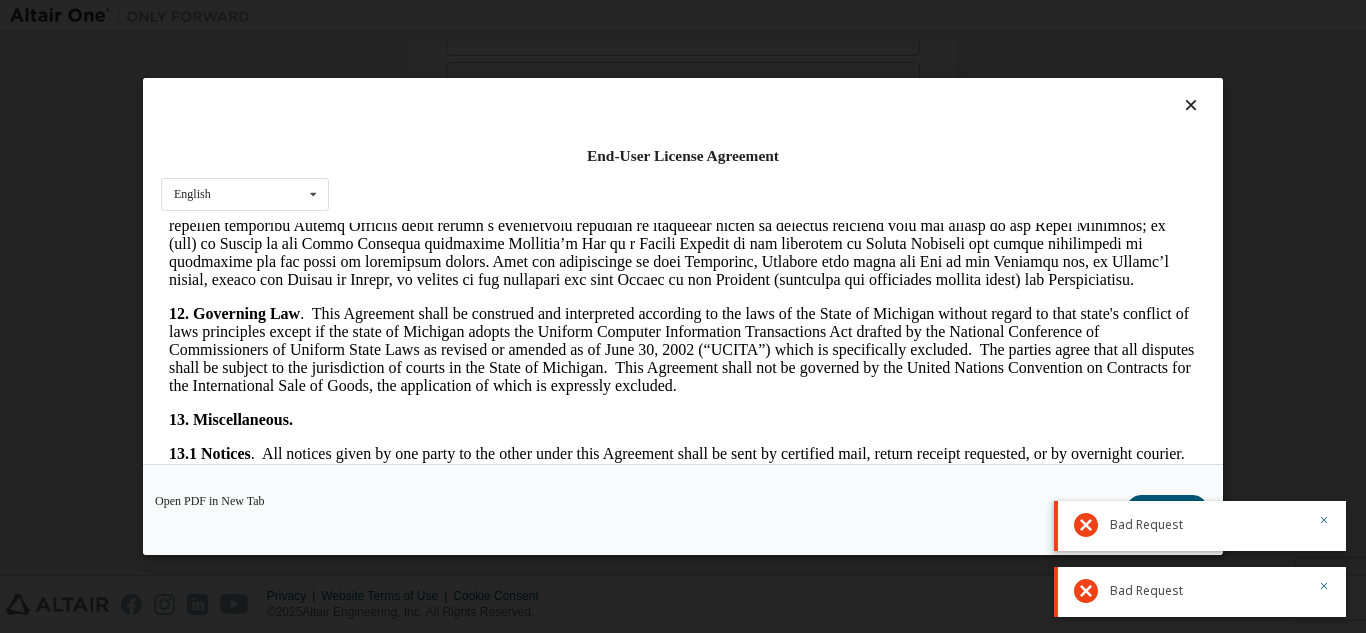 scroll, scrollTop: 3321, scrollLeft: 0, axis: vertical 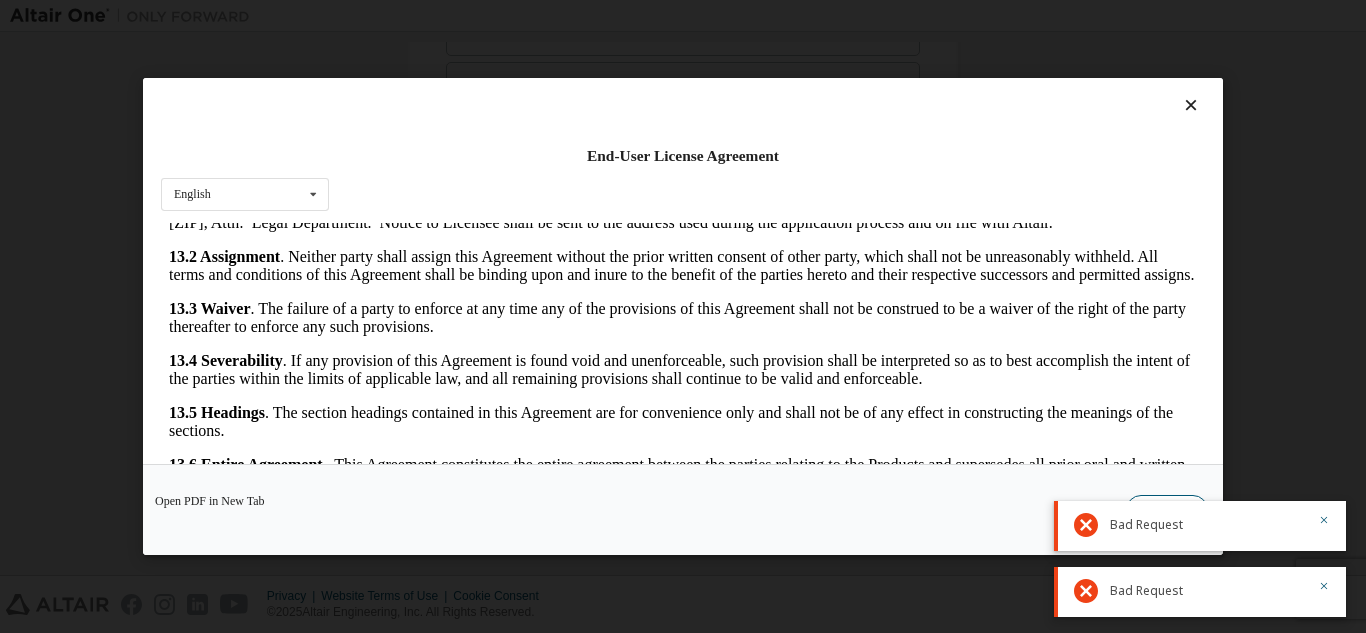 click on "I Accept" at bounding box center [1167, 510] 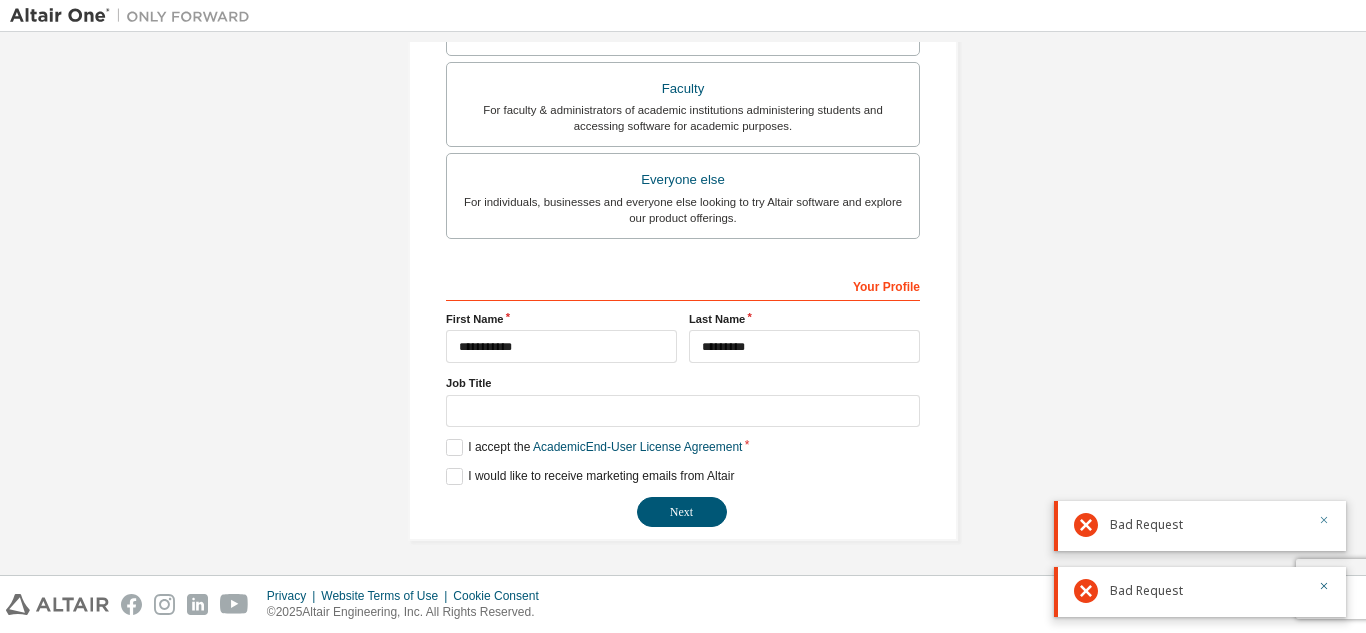 click 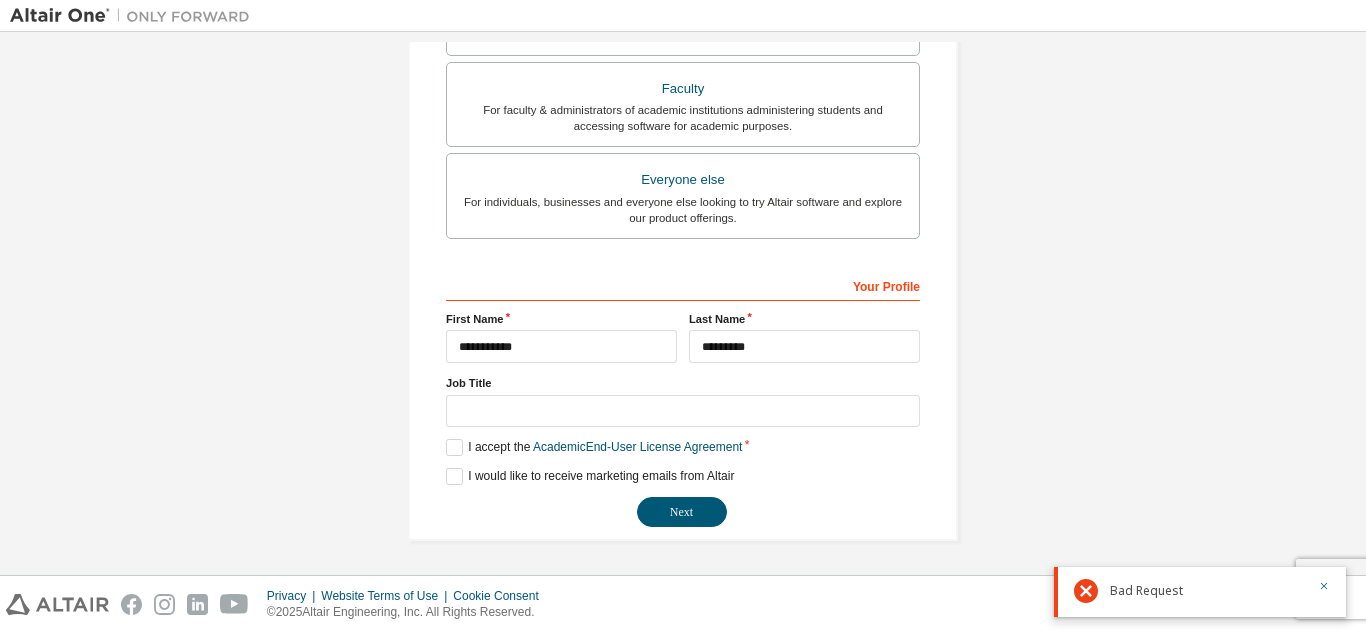 click on "Bad Request" at bounding box center [1200, 592] 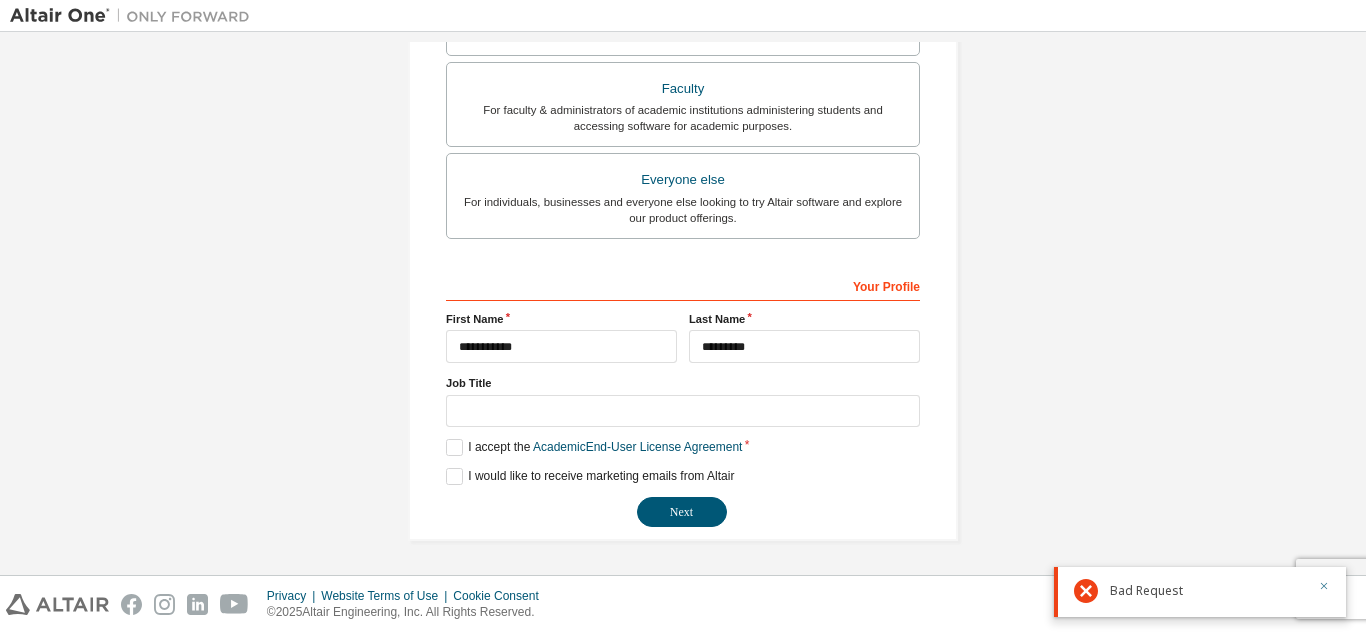 click 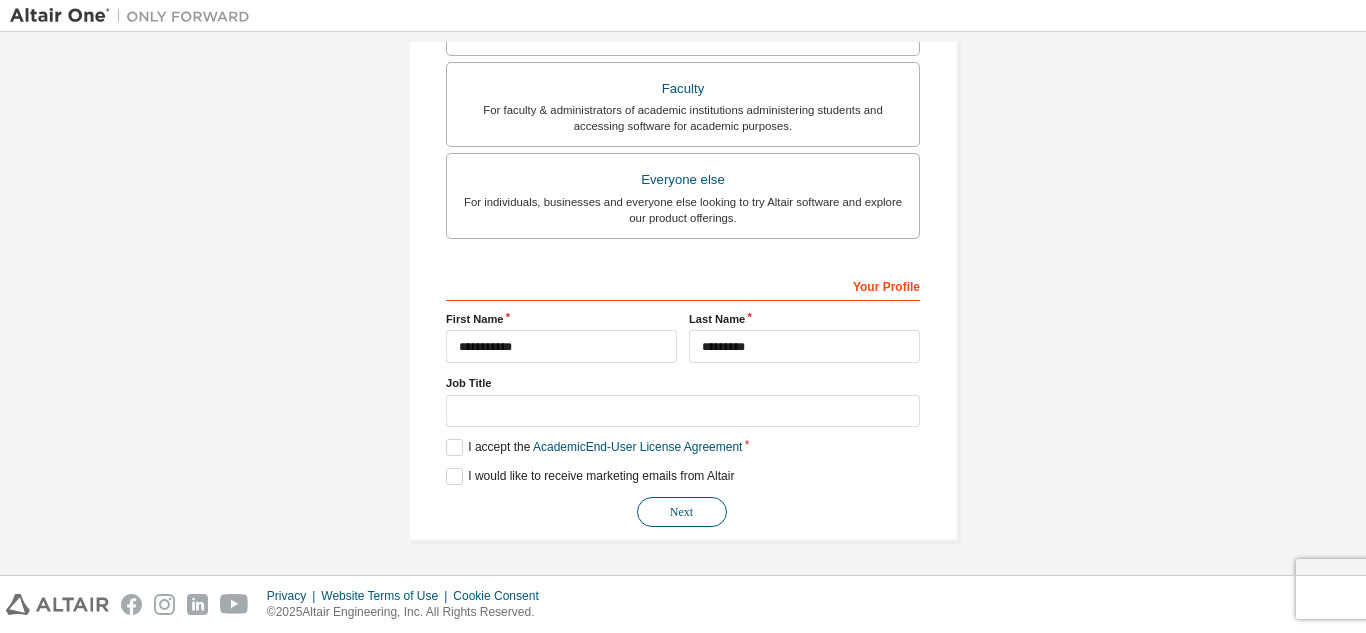 click on "Next" at bounding box center (682, 512) 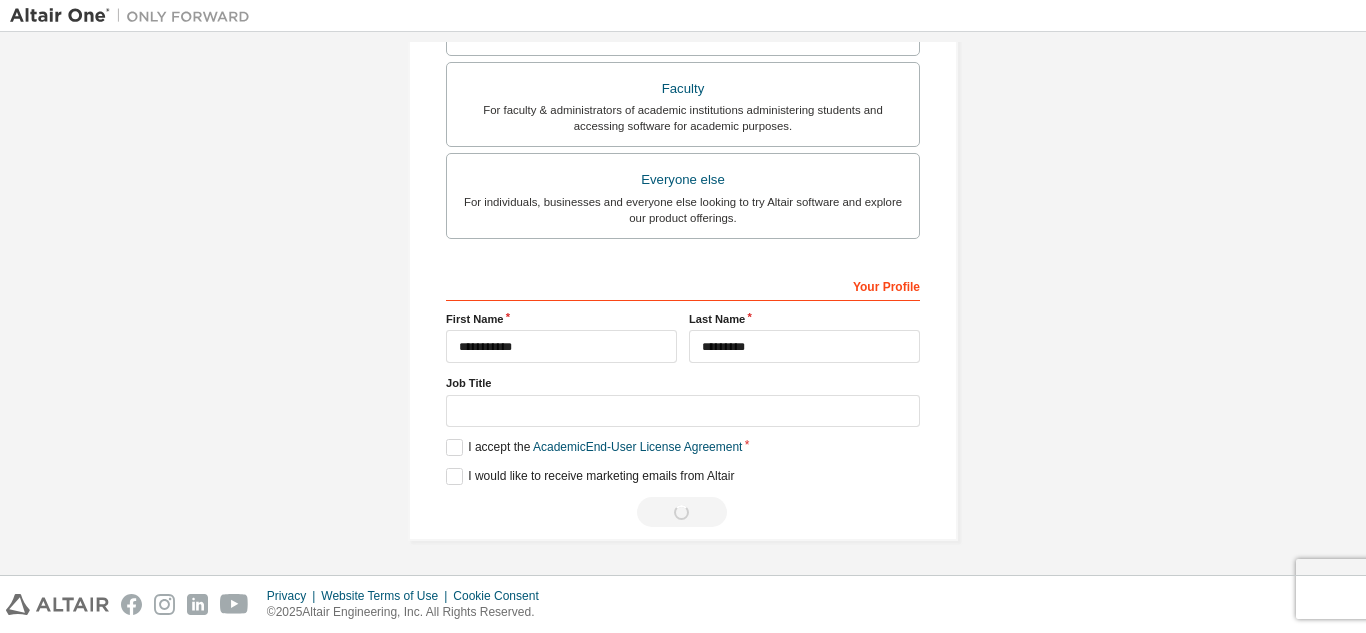 scroll, scrollTop: 0, scrollLeft: 0, axis: both 